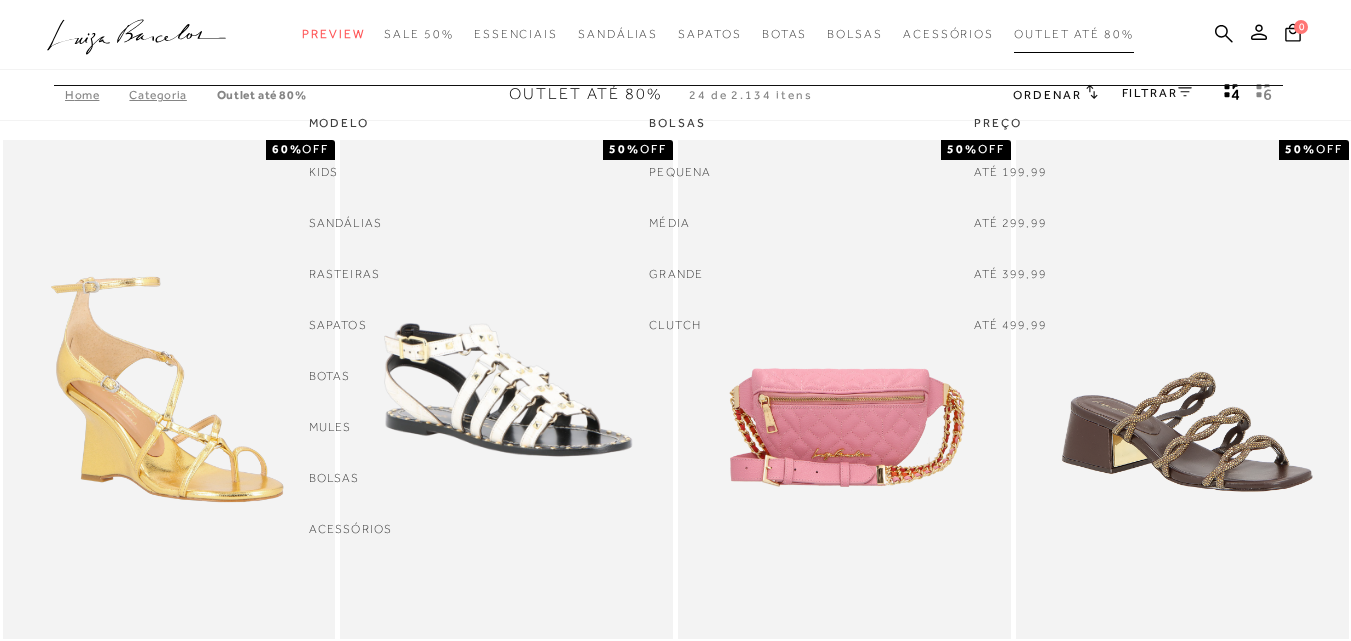 scroll, scrollTop: 0, scrollLeft: 0, axis: both 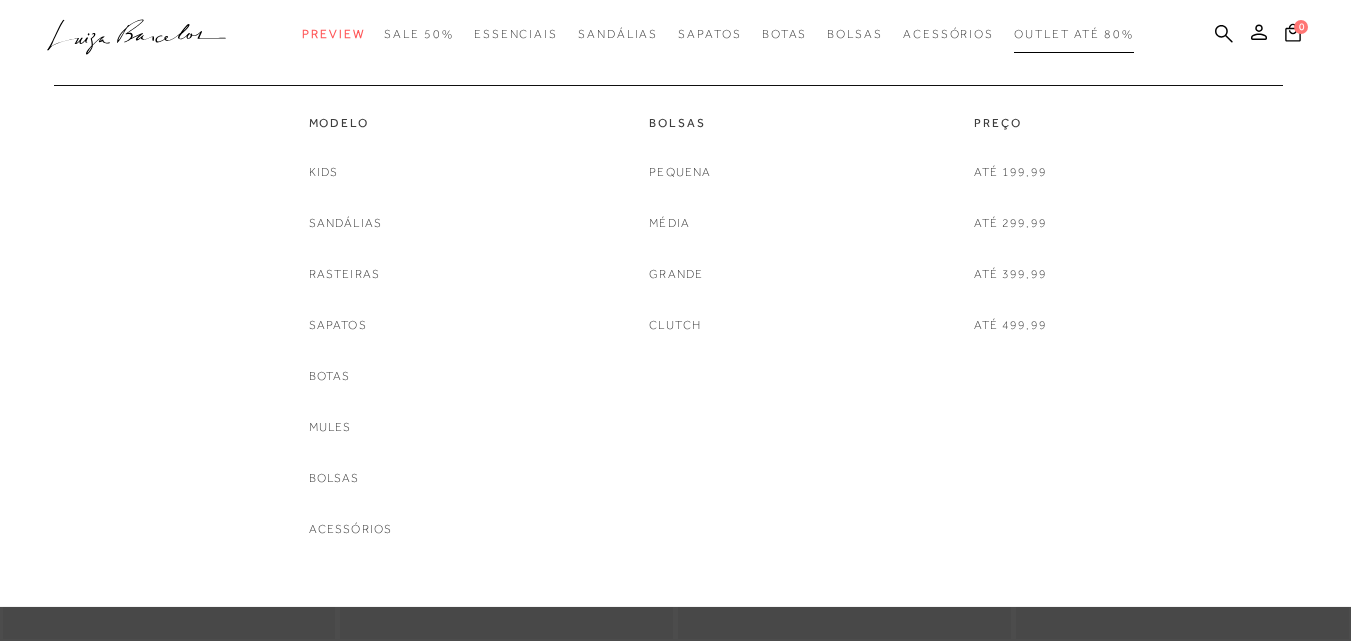 click on "Outlet até 80%" at bounding box center (1074, 34) 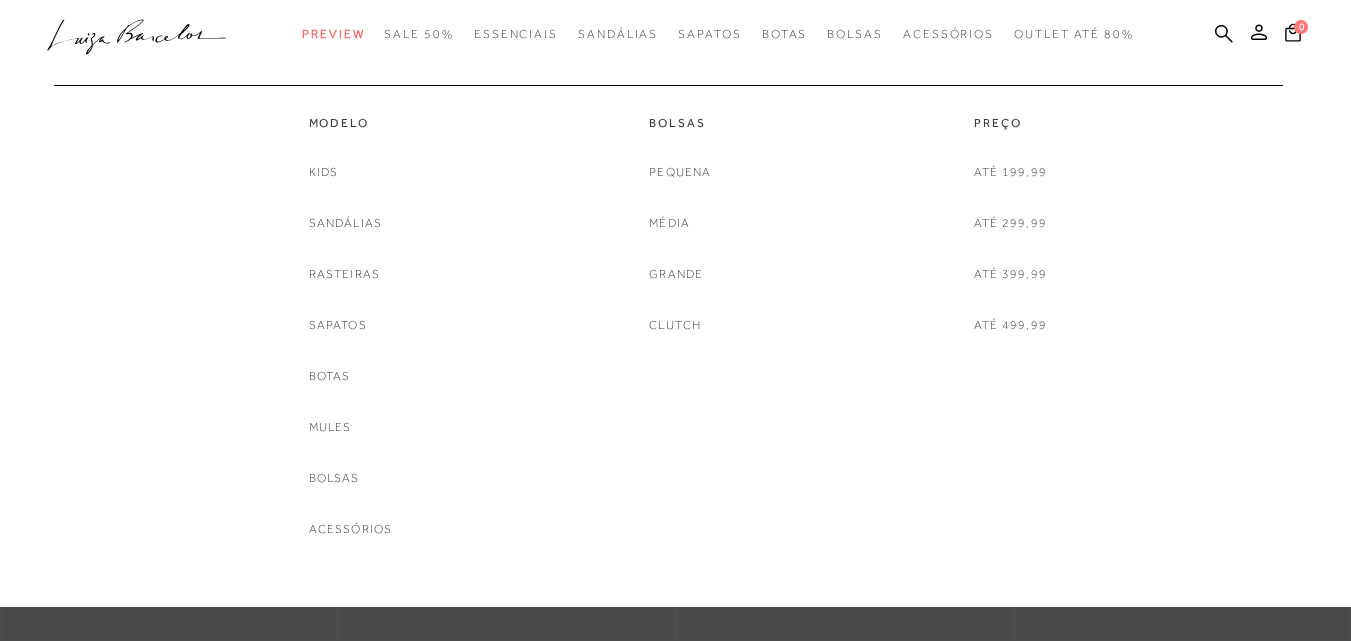 click on "Botas" at bounding box center [330, 376] 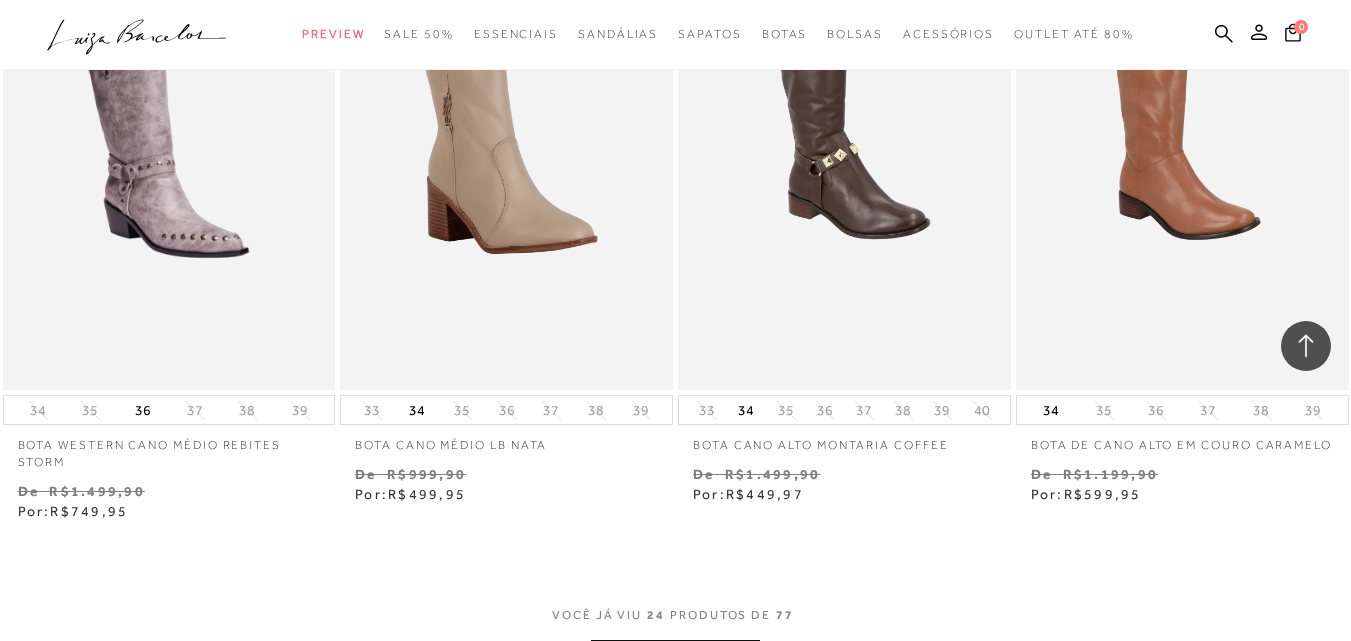 scroll, scrollTop: 3700, scrollLeft: 0, axis: vertical 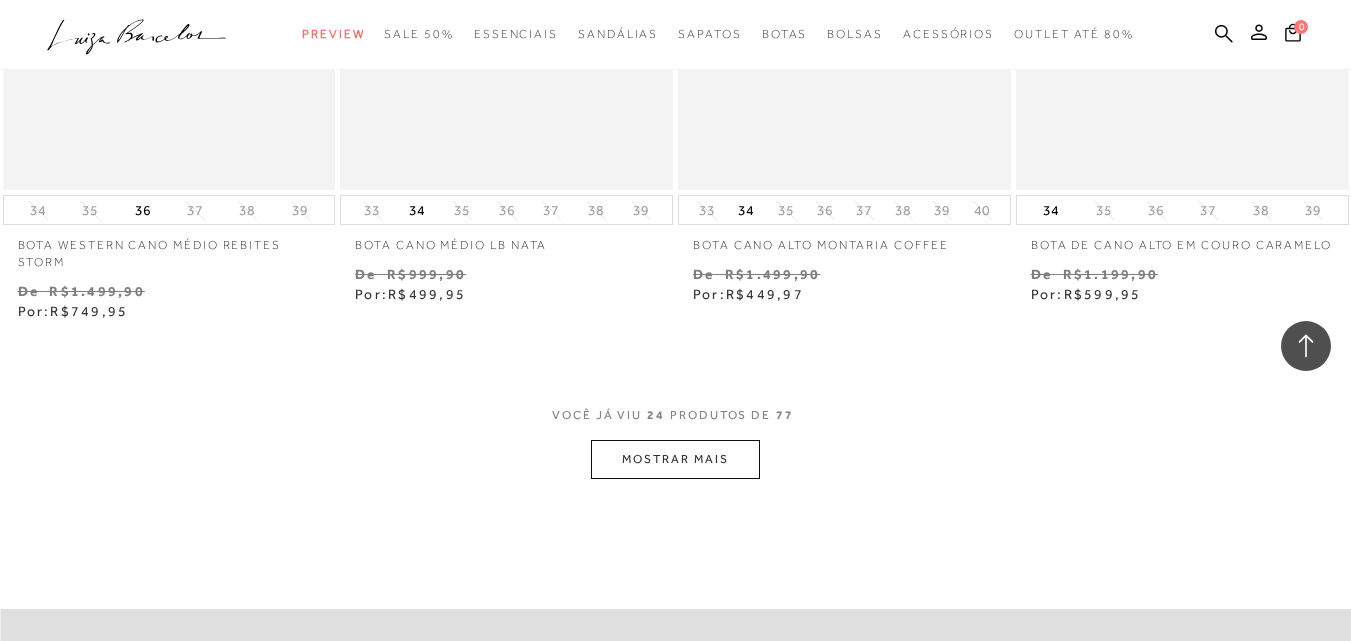 click on "MOSTRAR MAIS" at bounding box center [675, 459] 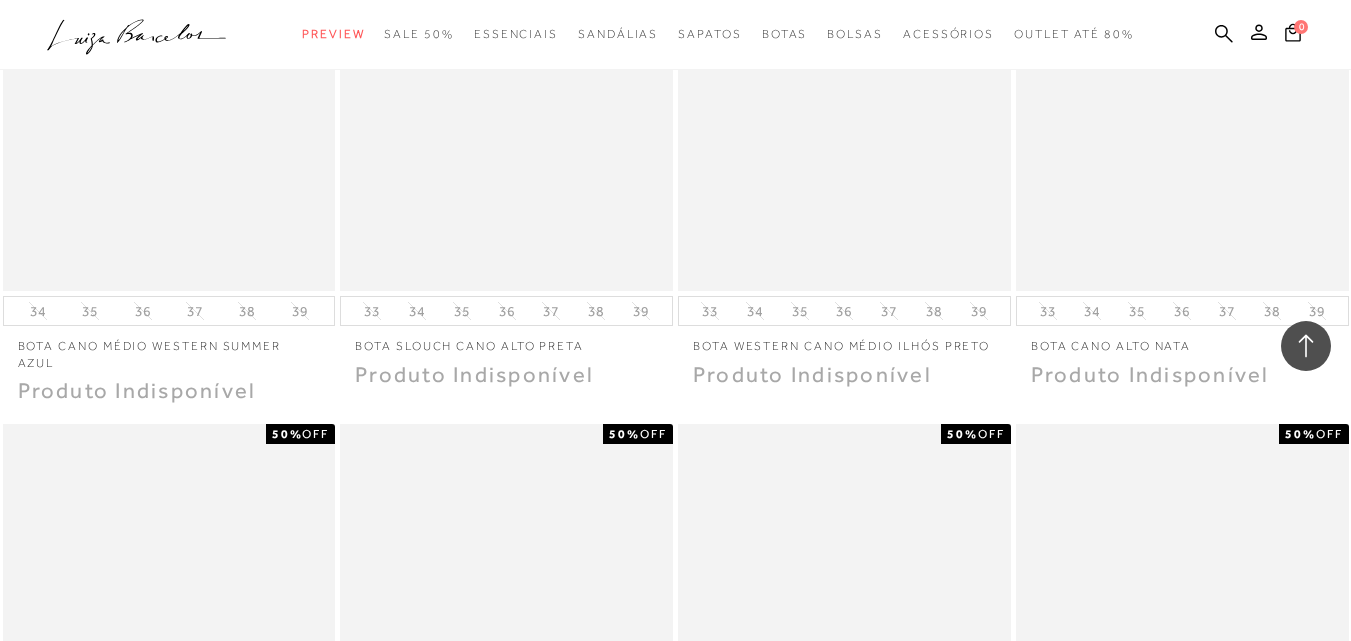scroll, scrollTop: 4400, scrollLeft: 0, axis: vertical 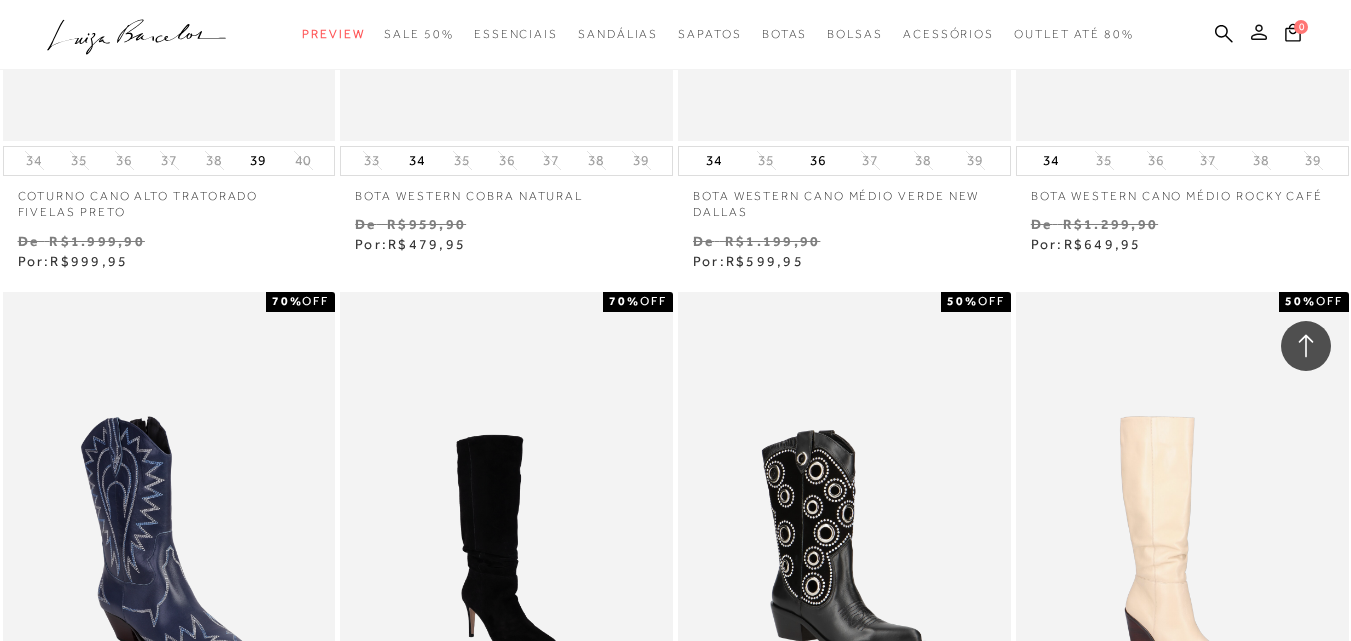 click 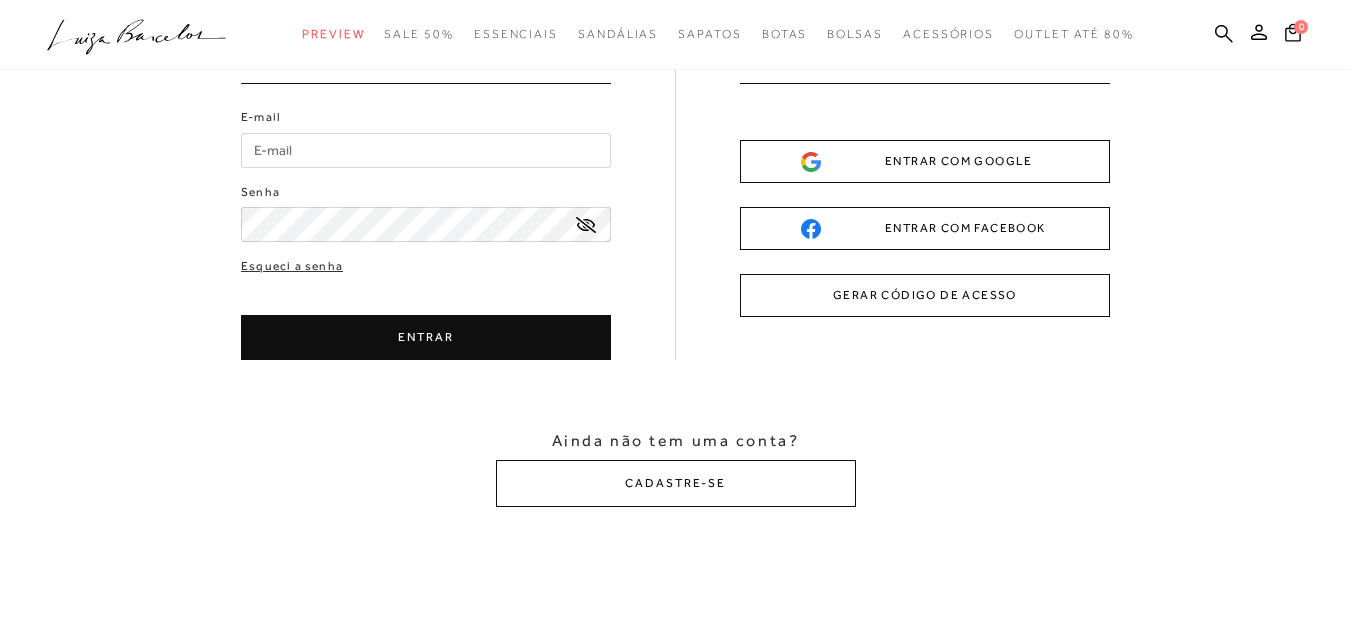 scroll, scrollTop: 0, scrollLeft: 0, axis: both 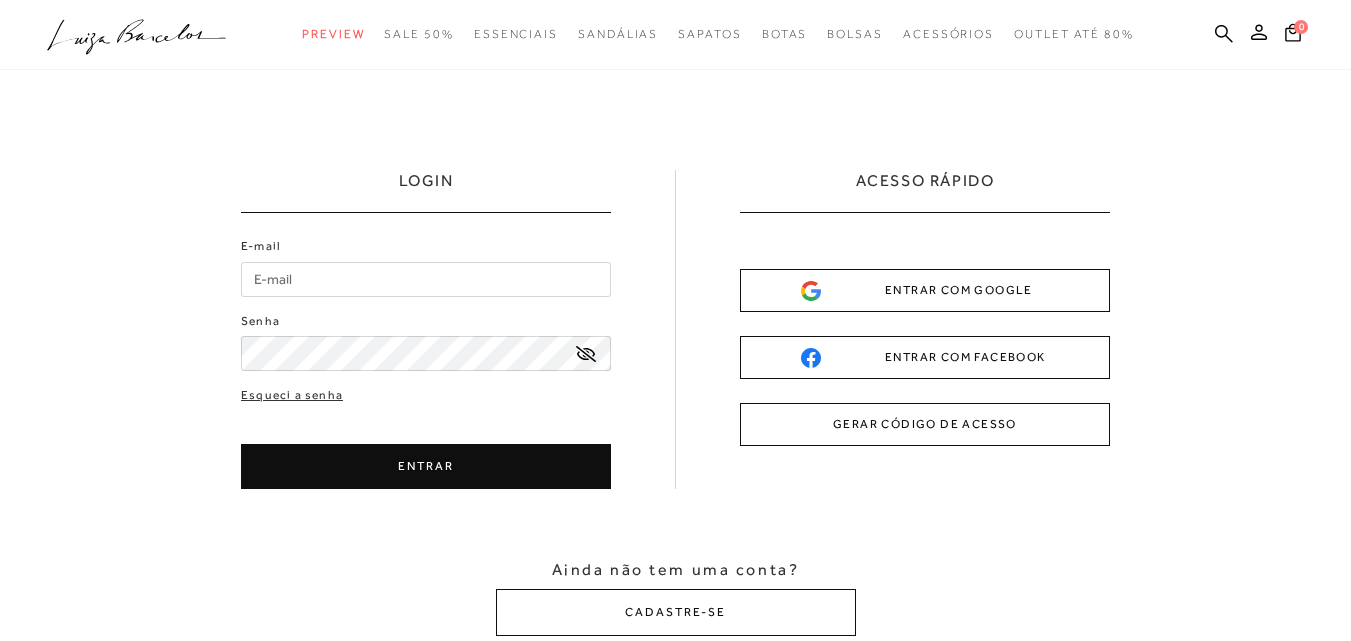 click on "E-mail" at bounding box center (426, 279) 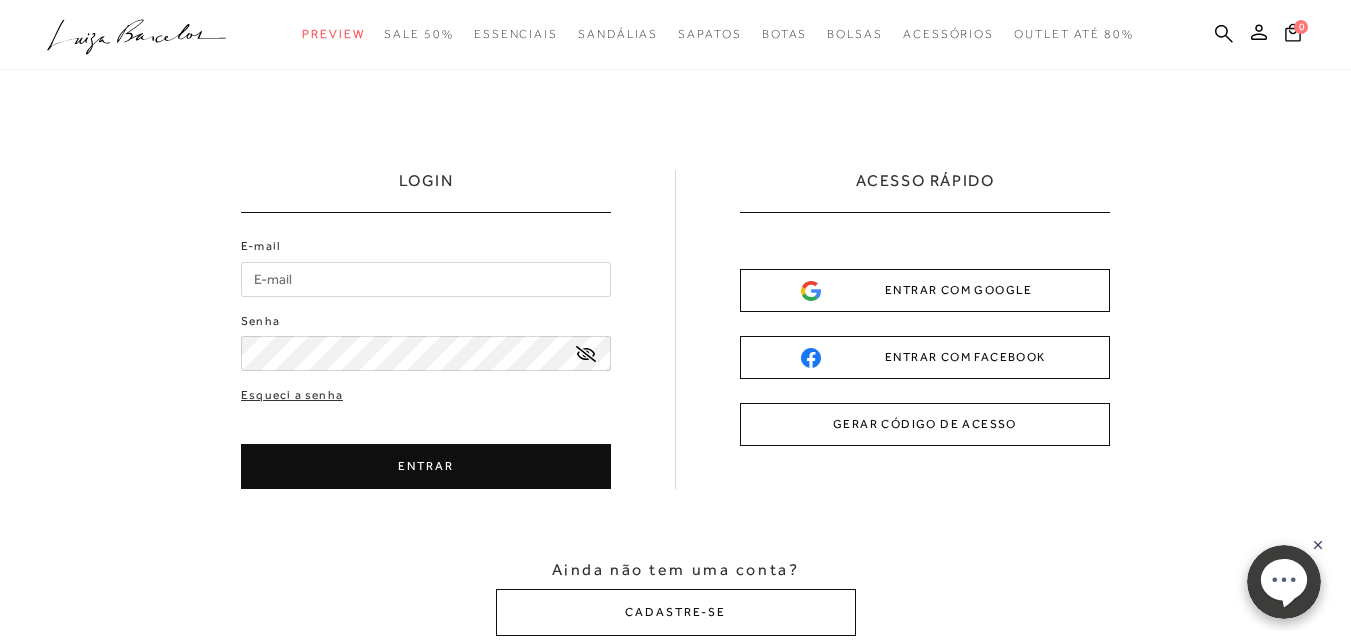 scroll, scrollTop: 0, scrollLeft: 0, axis: both 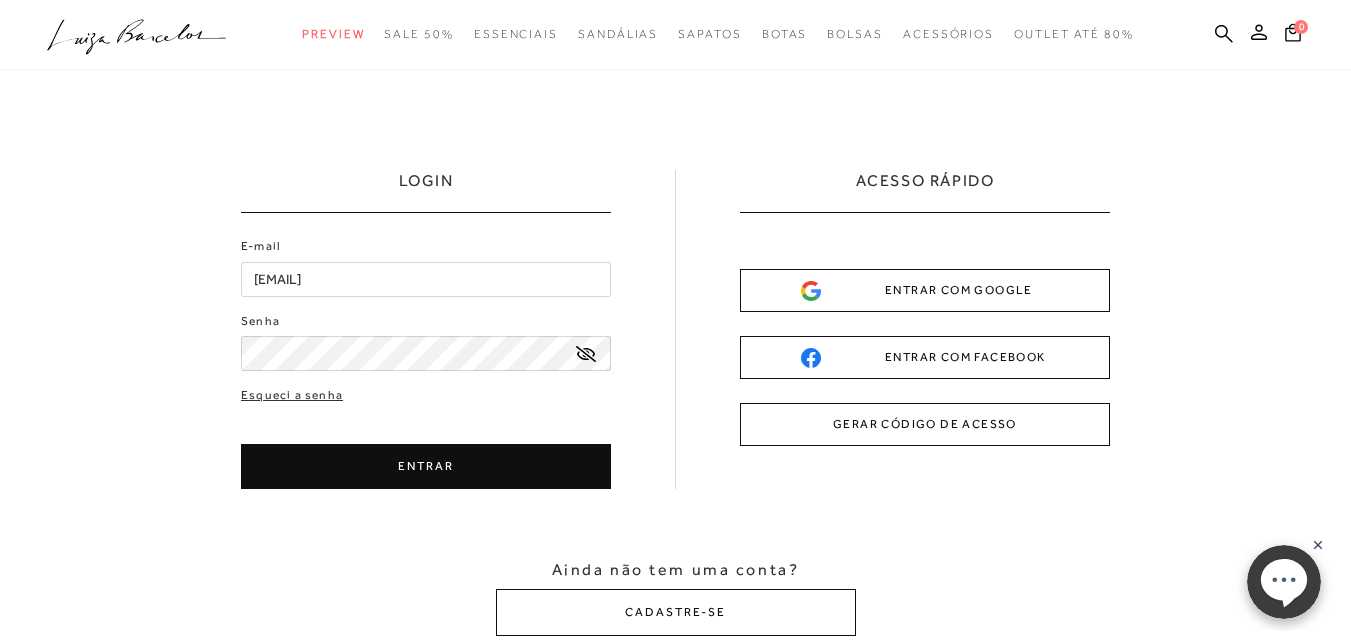 type on "[EMAIL]" 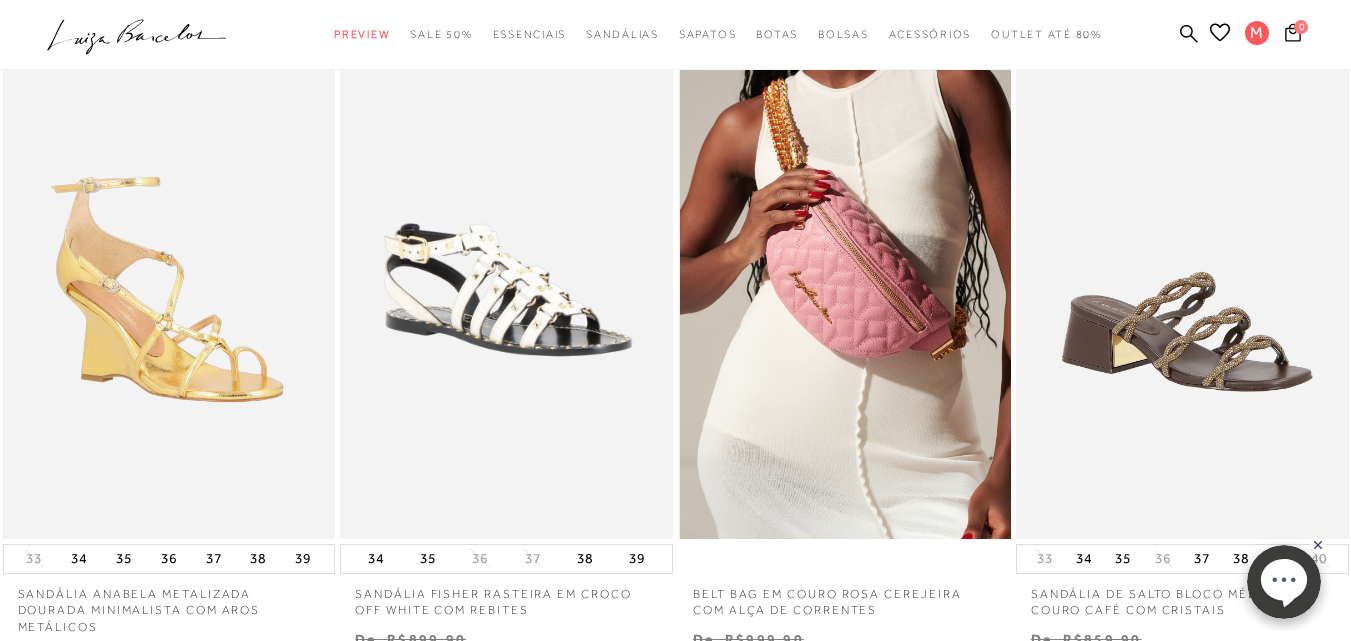 scroll, scrollTop: 0, scrollLeft: 0, axis: both 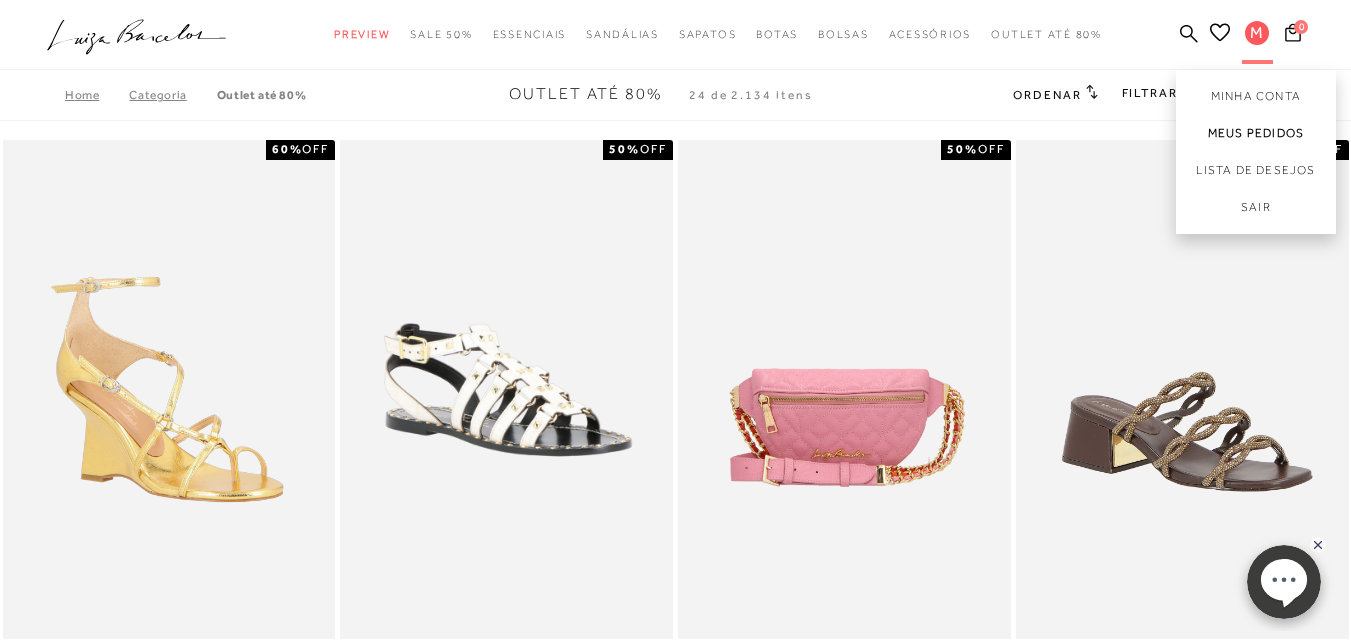 click on "Meus Pedidos" at bounding box center (1256, 133) 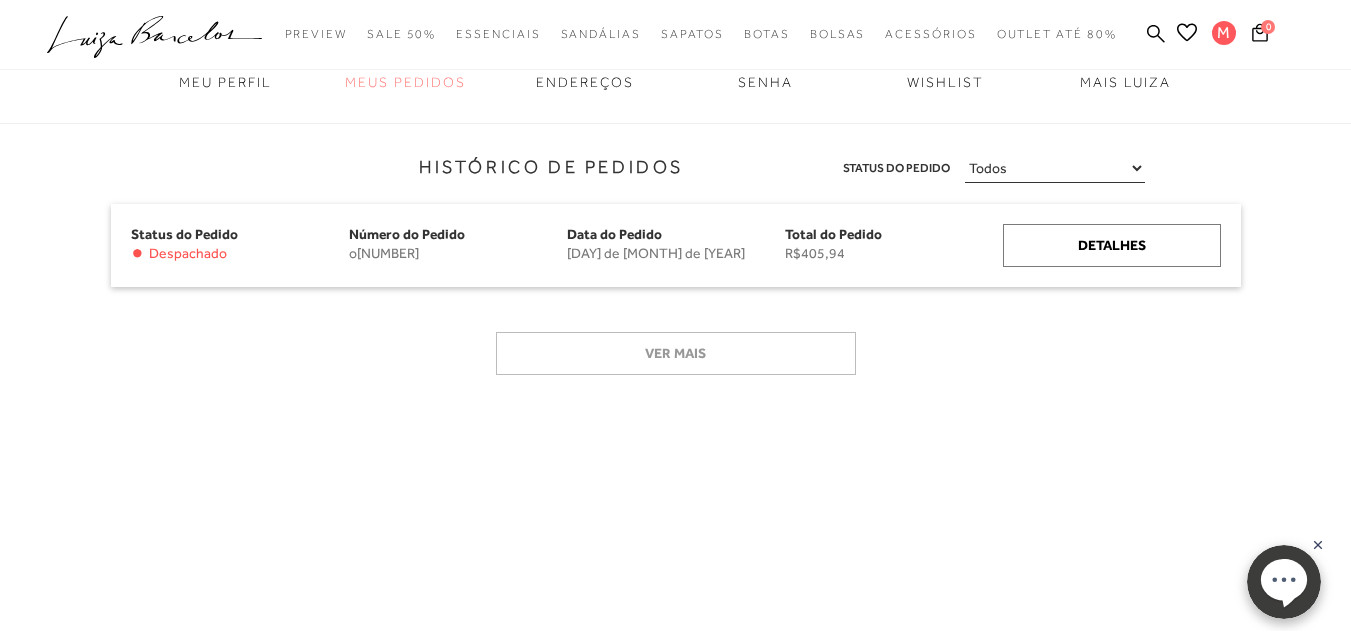 scroll, scrollTop: 0, scrollLeft: 0, axis: both 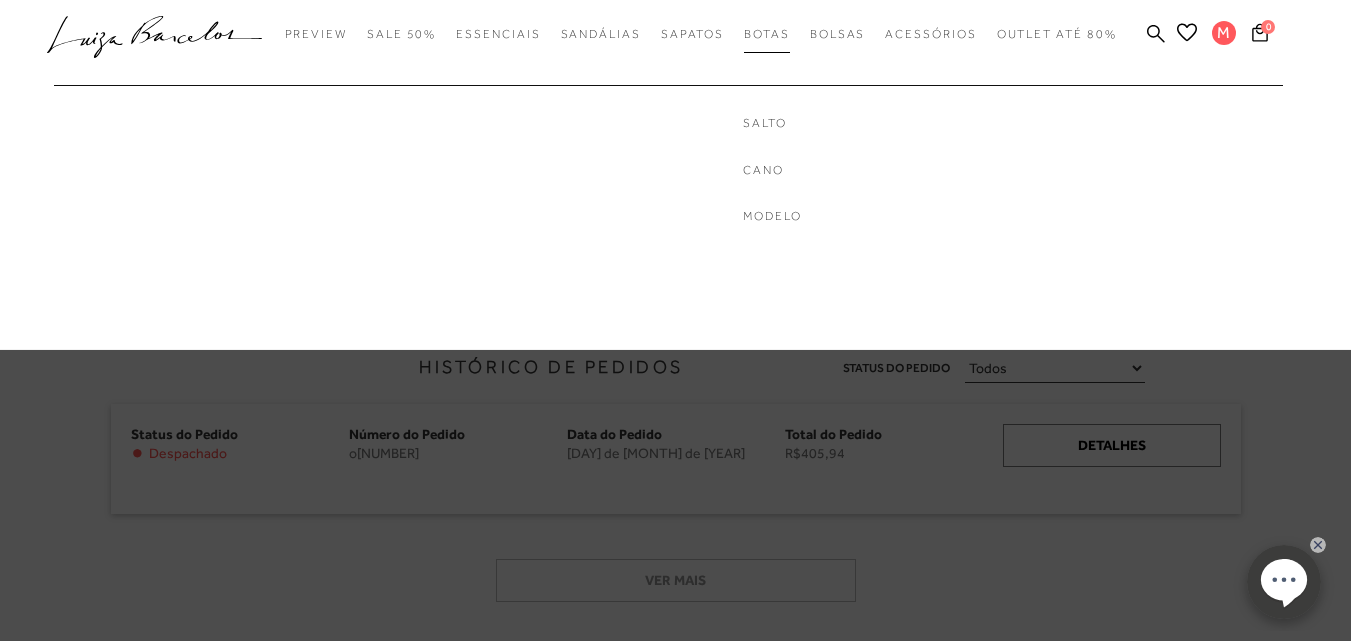 click on "Botas" at bounding box center [767, 34] 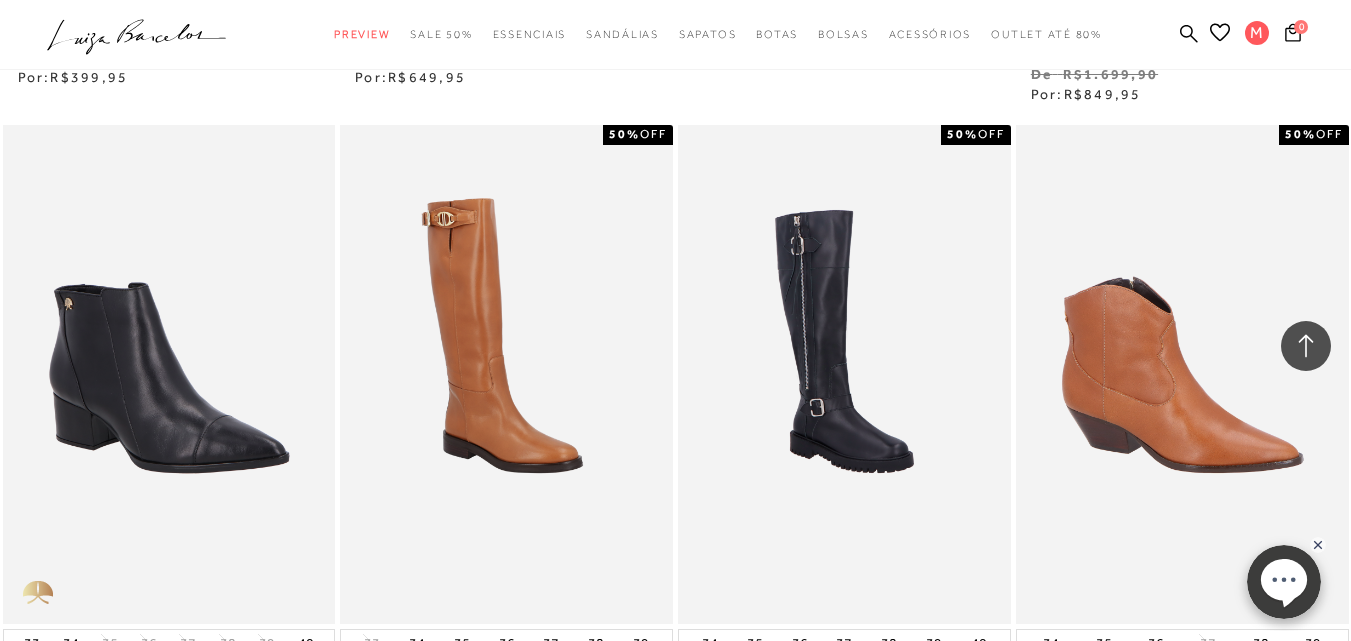 scroll, scrollTop: 3600, scrollLeft: 0, axis: vertical 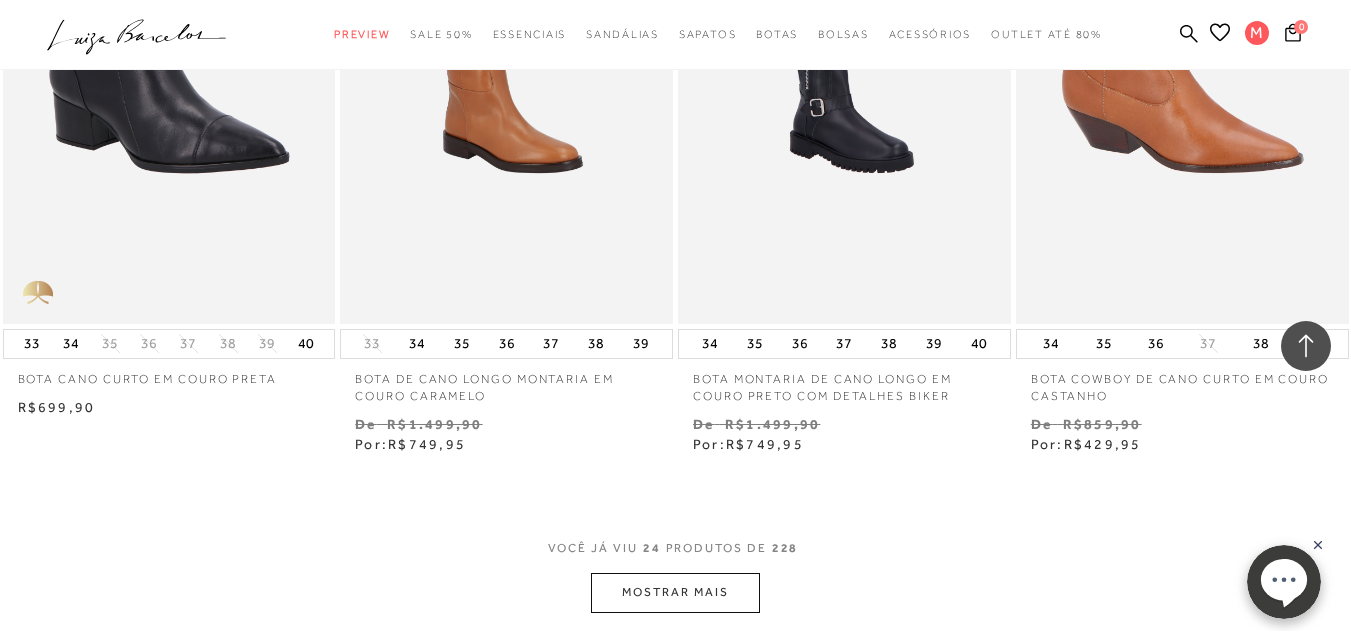 click on "MOSTRAR MAIS" at bounding box center (675, 592) 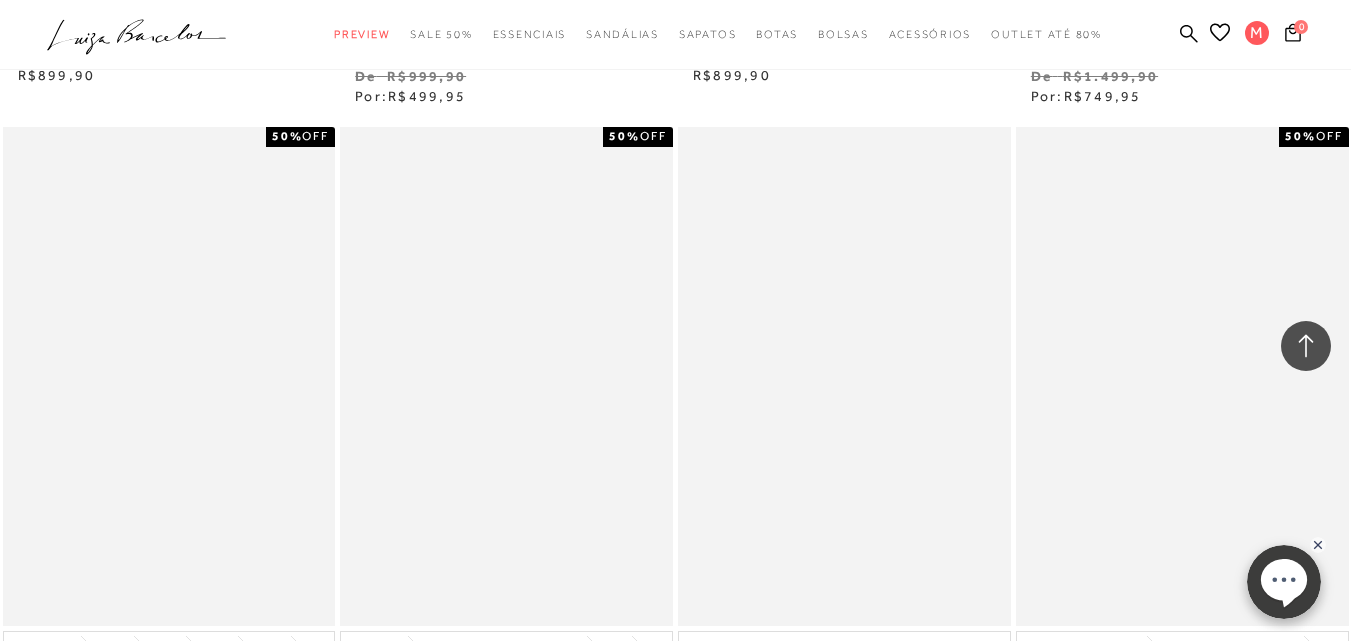scroll, scrollTop: 7600, scrollLeft: 0, axis: vertical 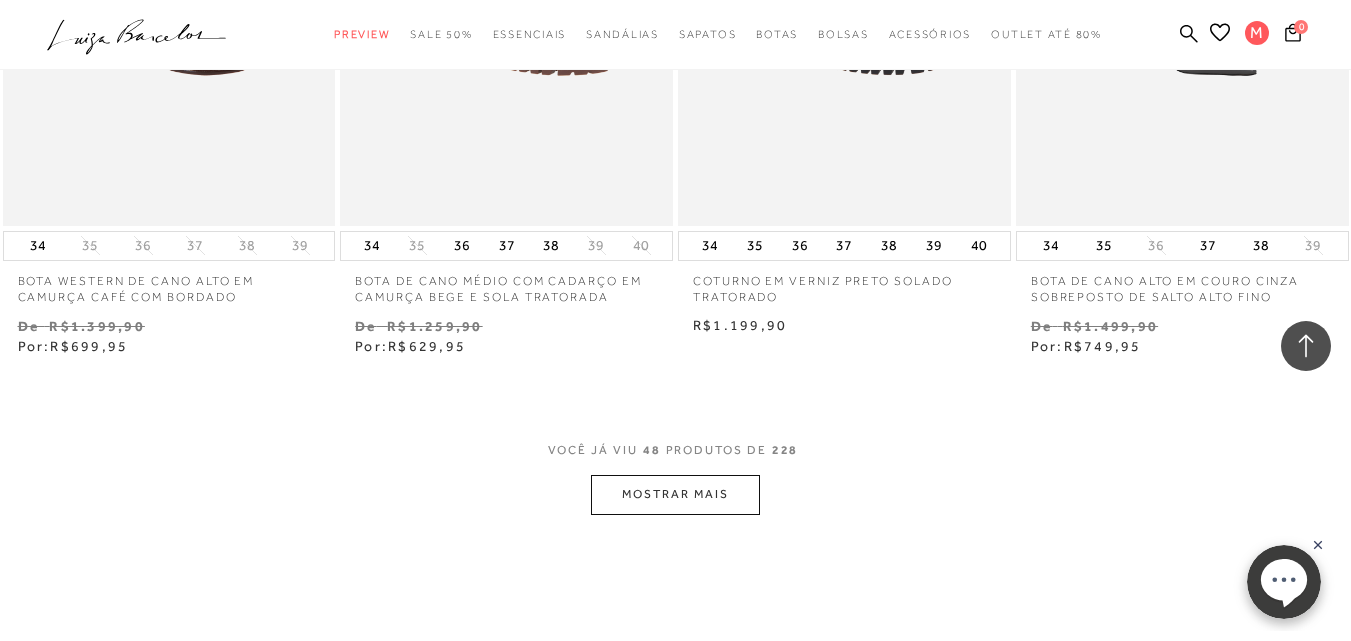 click on "MOSTRAR MAIS" at bounding box center (675, 494) 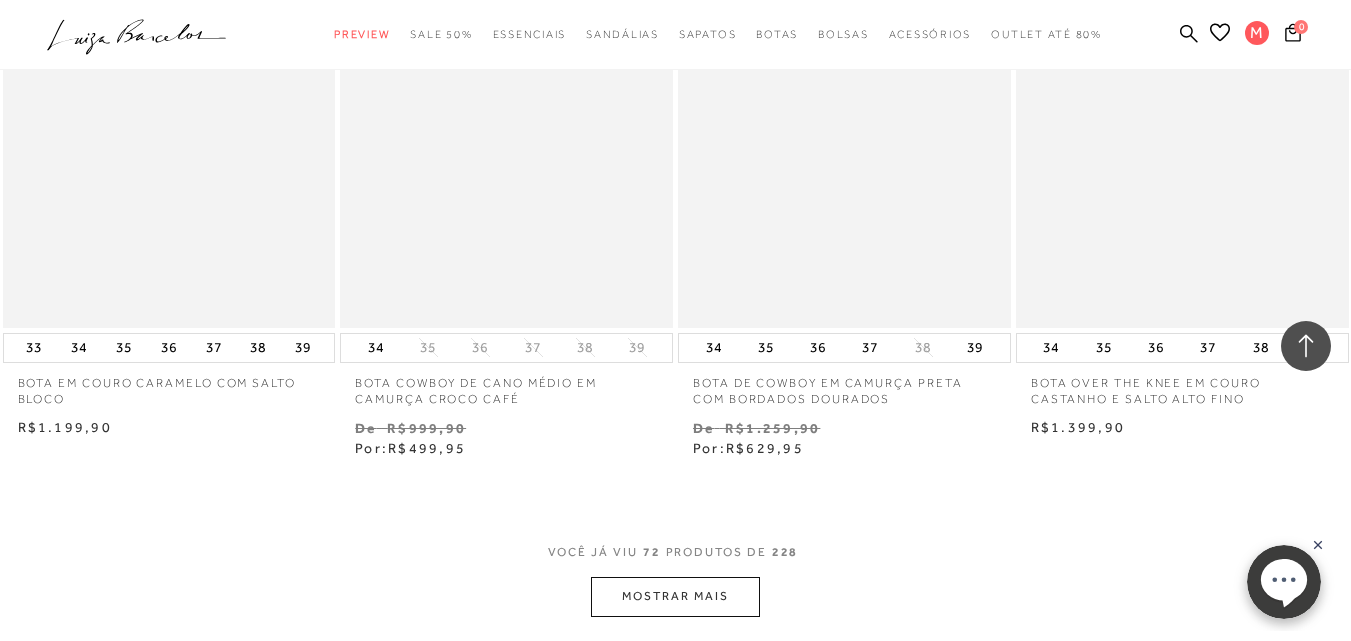 scroll, scrollTop: 11500, scrollLeft: 0, axis: vertical 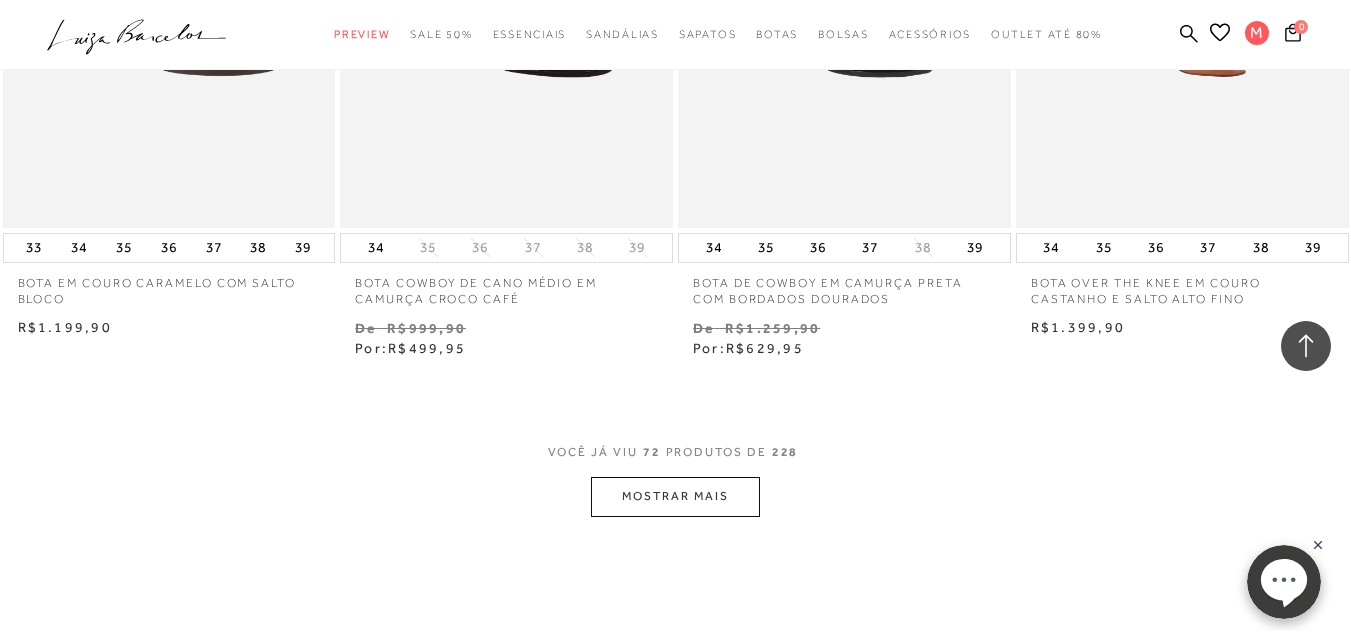 click on "MOSTRAR MAIS" at bounding box center (675, 496) 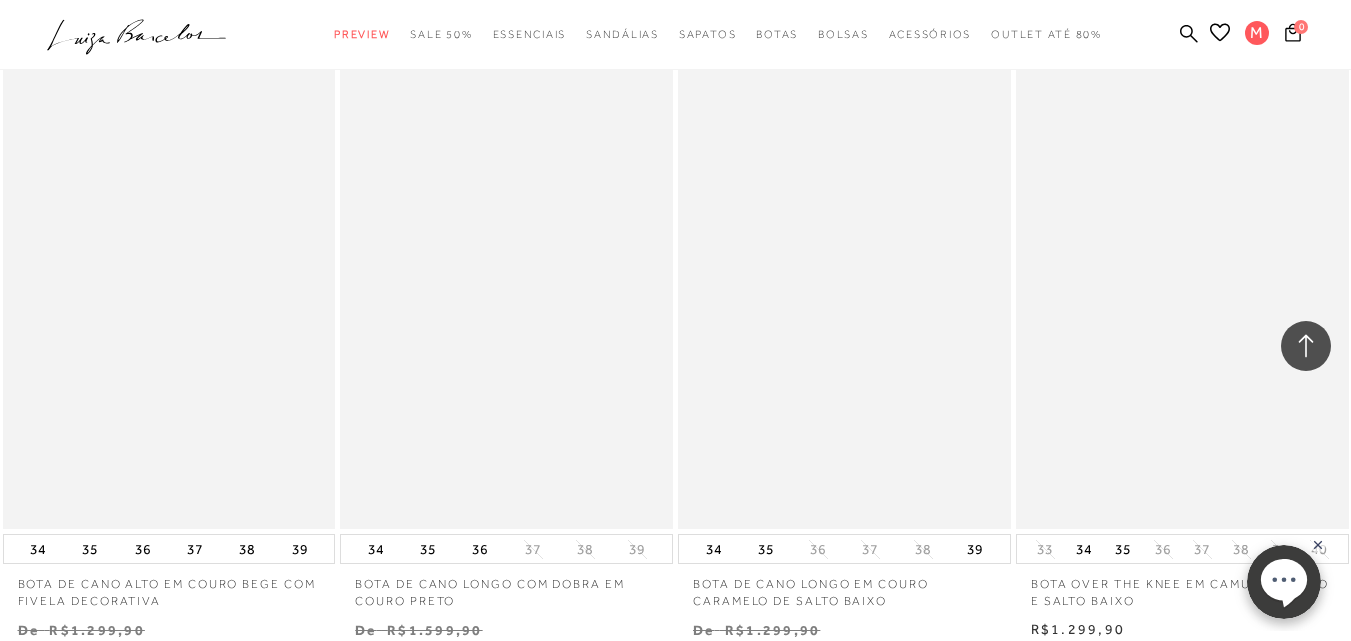 scroll, scrollTop: 15300, scrollLeft: 0, axis: vertical 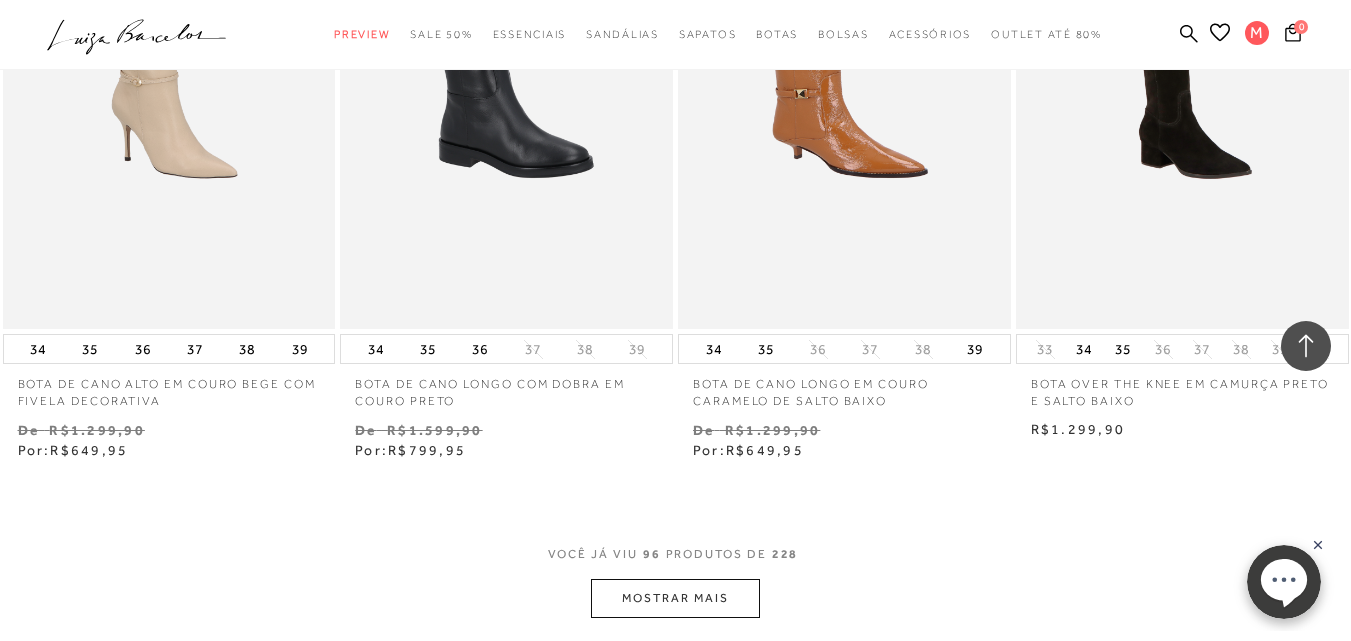 click on "MOSTRAR MAIS" at bounding box center [675, 598] 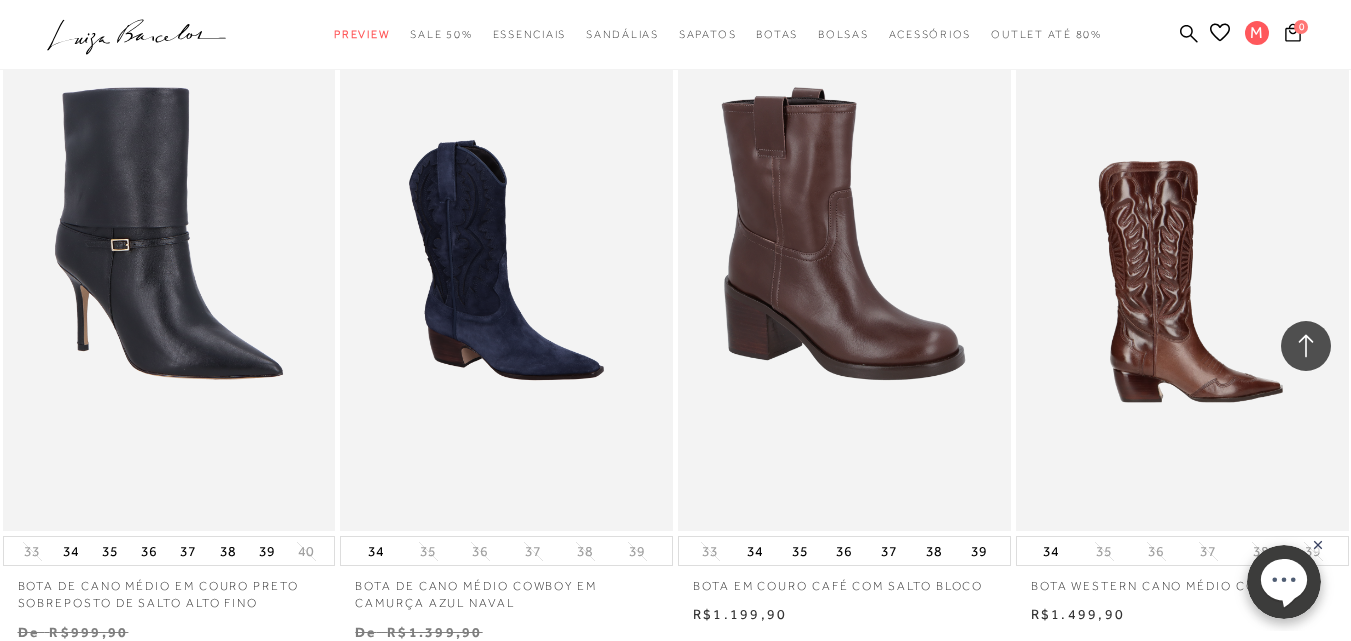 scroll, scrollTop: 19300, scrollLeft: 0, axis: vertical 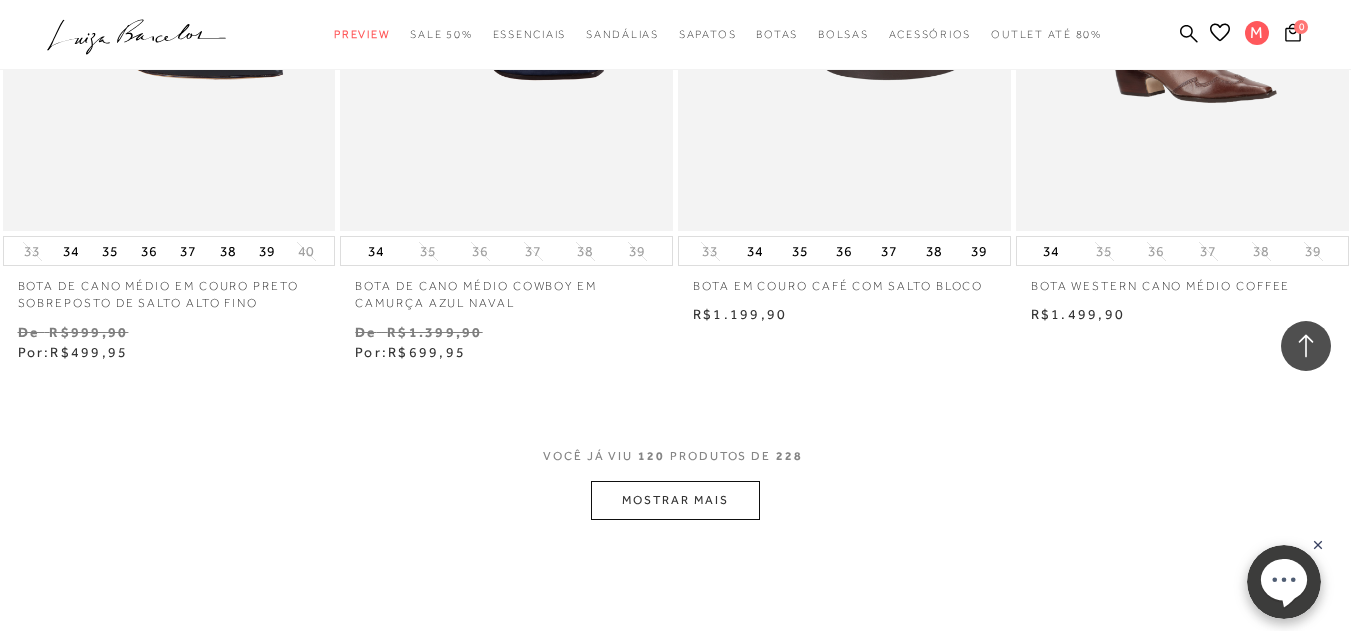 click on "MOSTRAR MAIS" at bounding box center [675, 500] 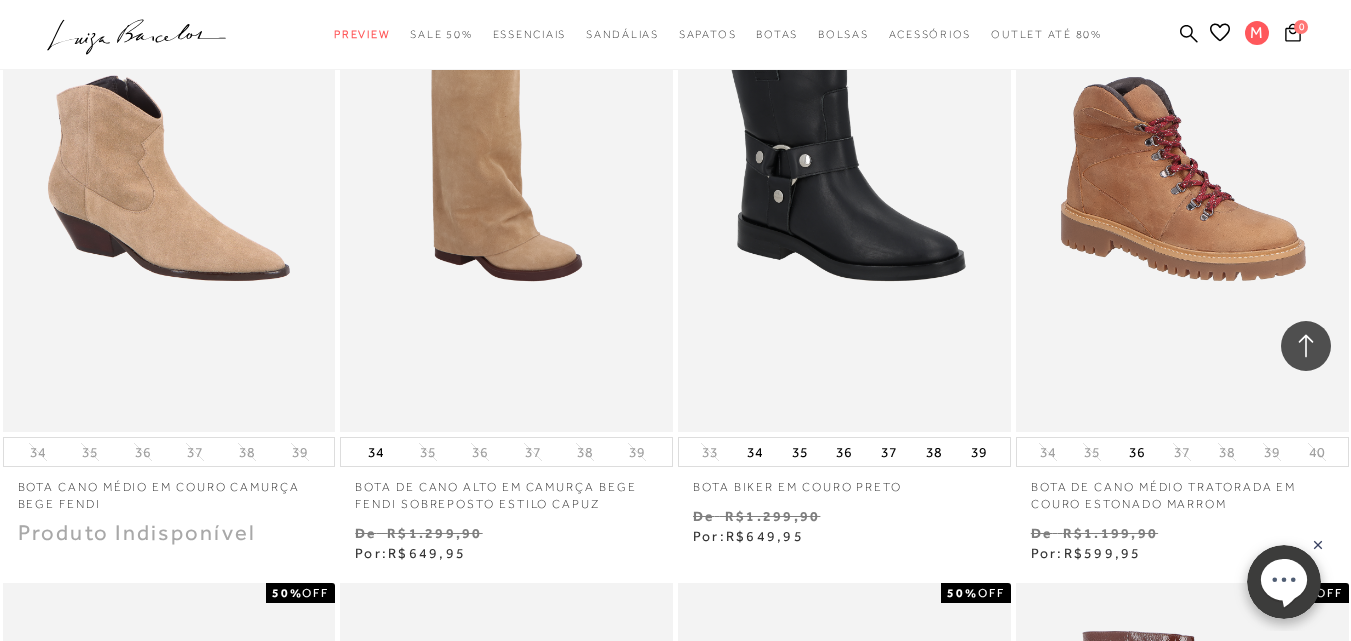 scroll, scrollTop: 20800, scrollLeft: 0, axis: vertical 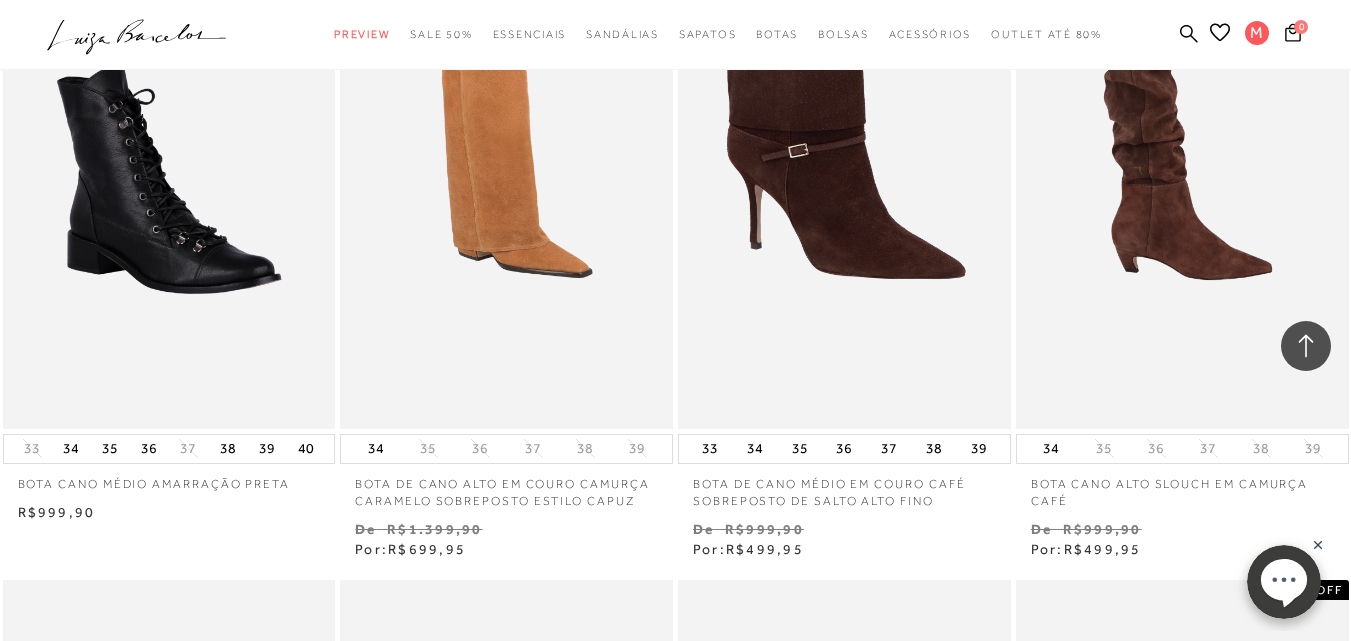 click at bounding box center (1183, 179) 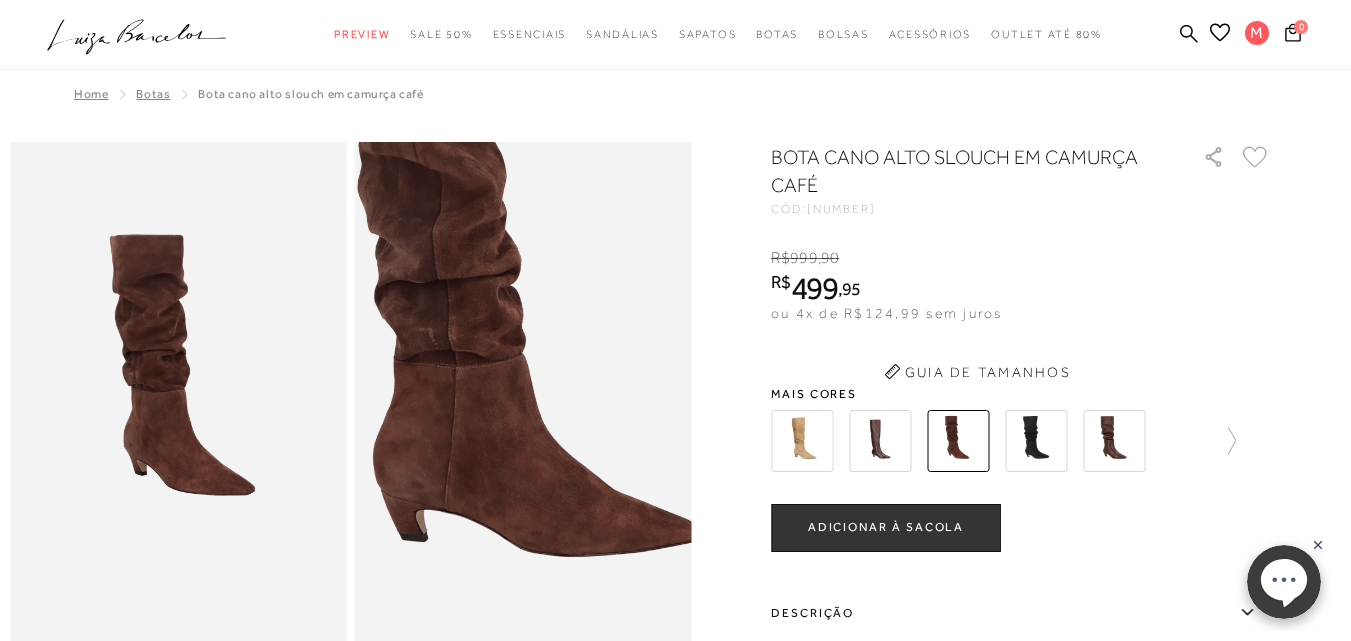 scroll, scrollTop: 0, scrollLeft: 0, axis: both 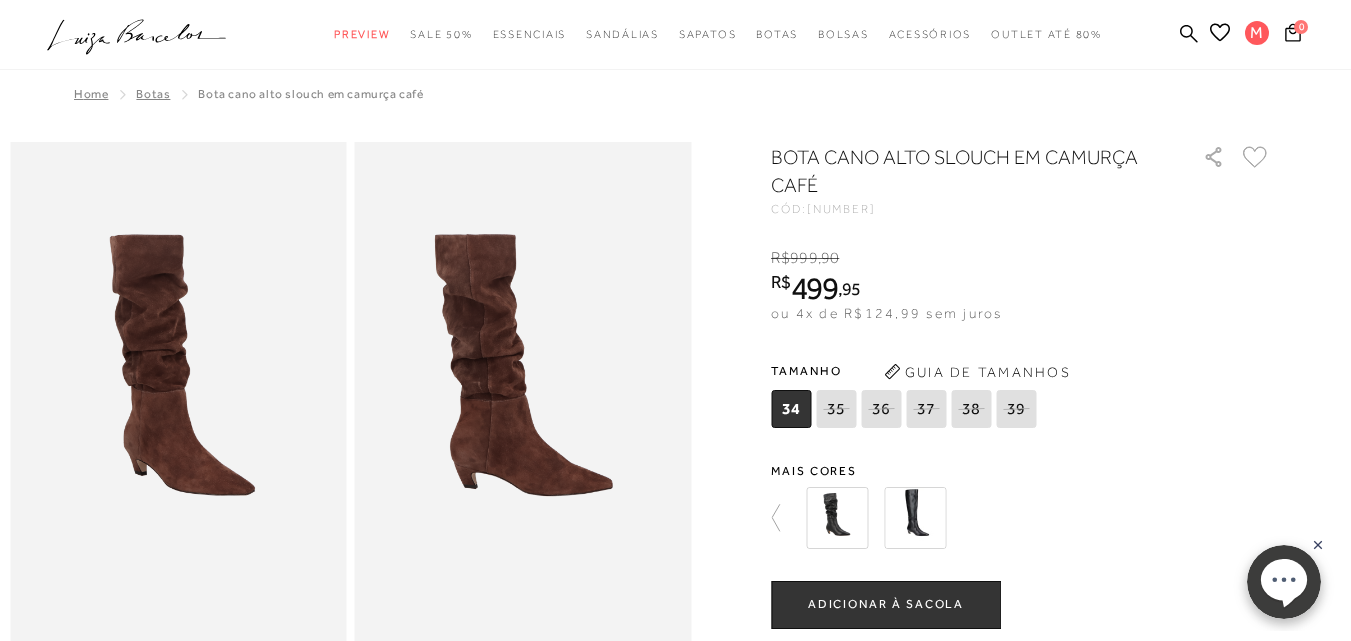 click on "34" at bounding box center [791, 409] 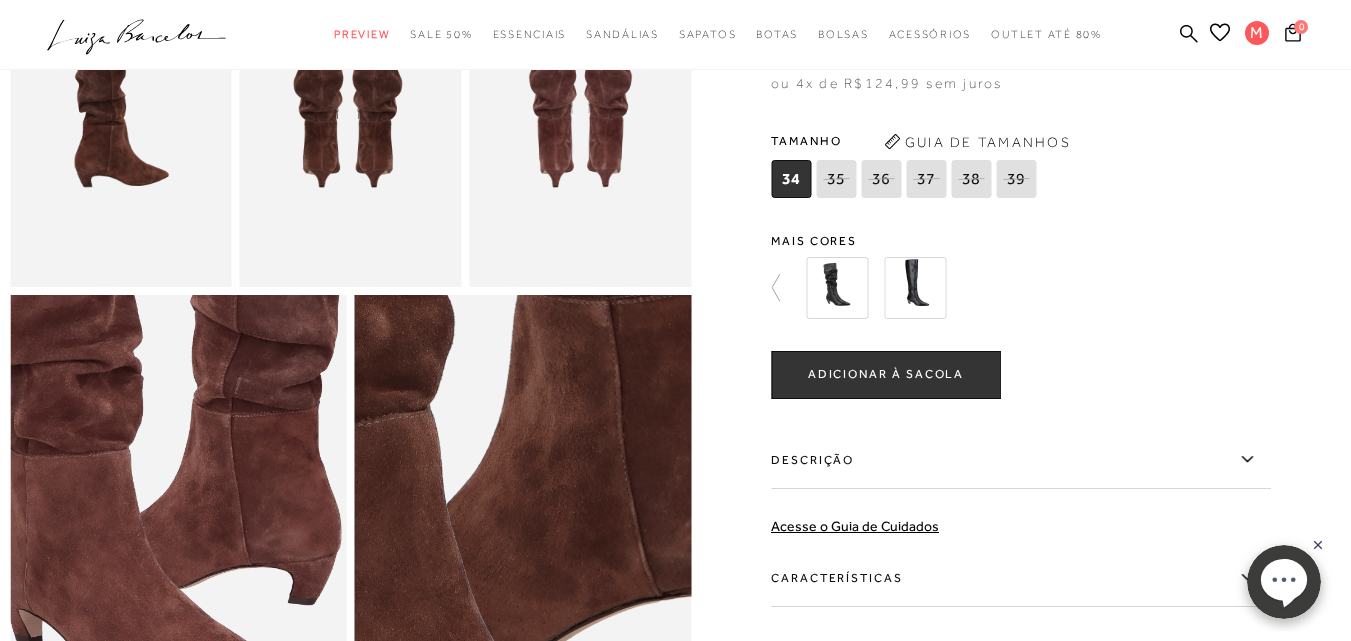 scroll, scrollTop: 900, scrollLeft: 0, axis: vertical 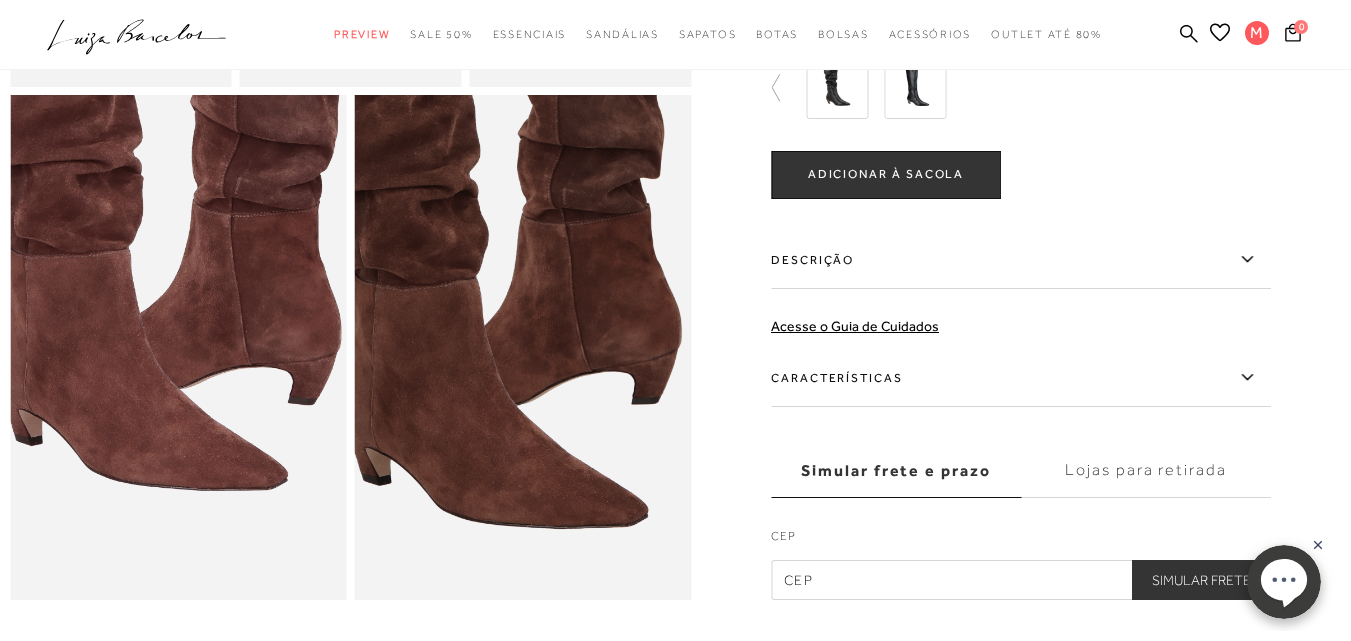 click on "Características" at bounding box center [1021, 378] 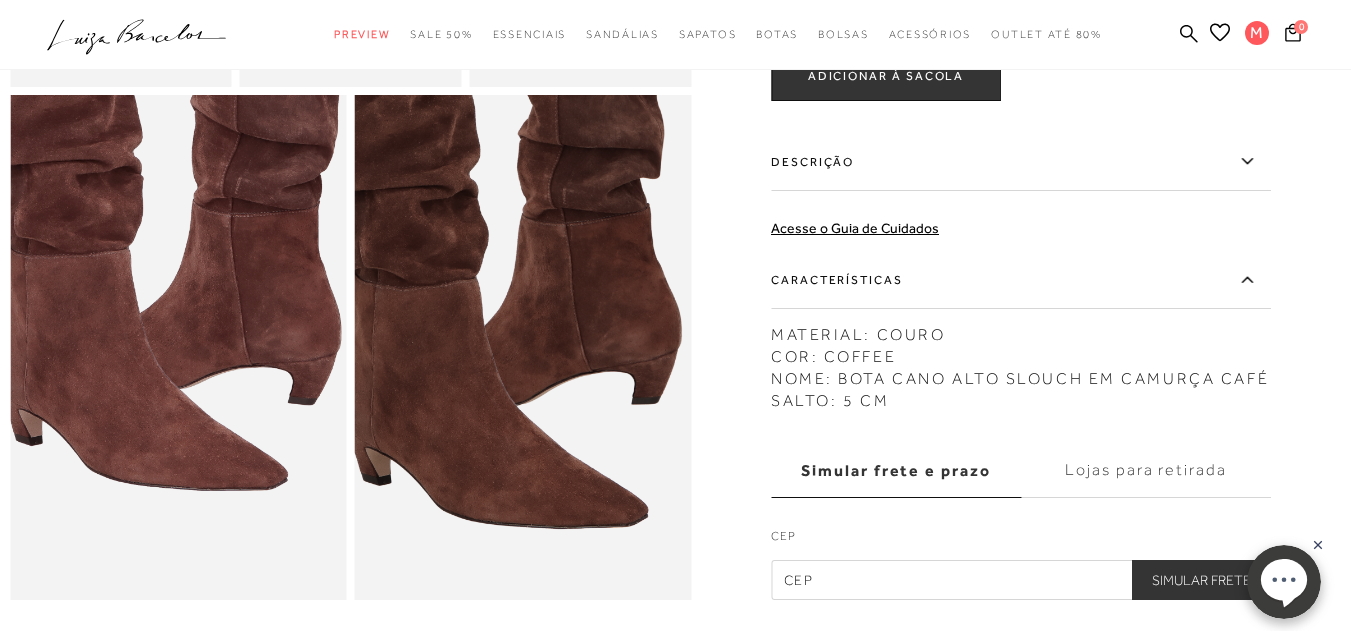 click on "Descrição" at bounding box center (1021, 162) 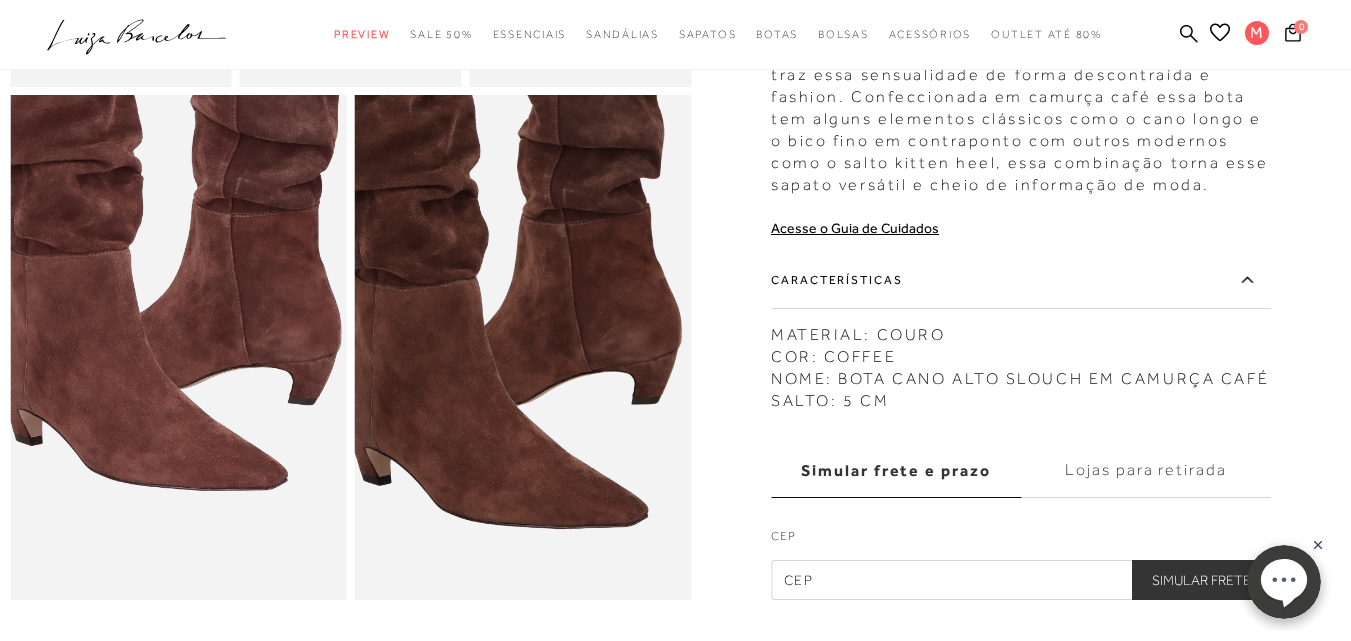 scroll, scrollTop: 500, scrollLeft: 0, axis: vertical 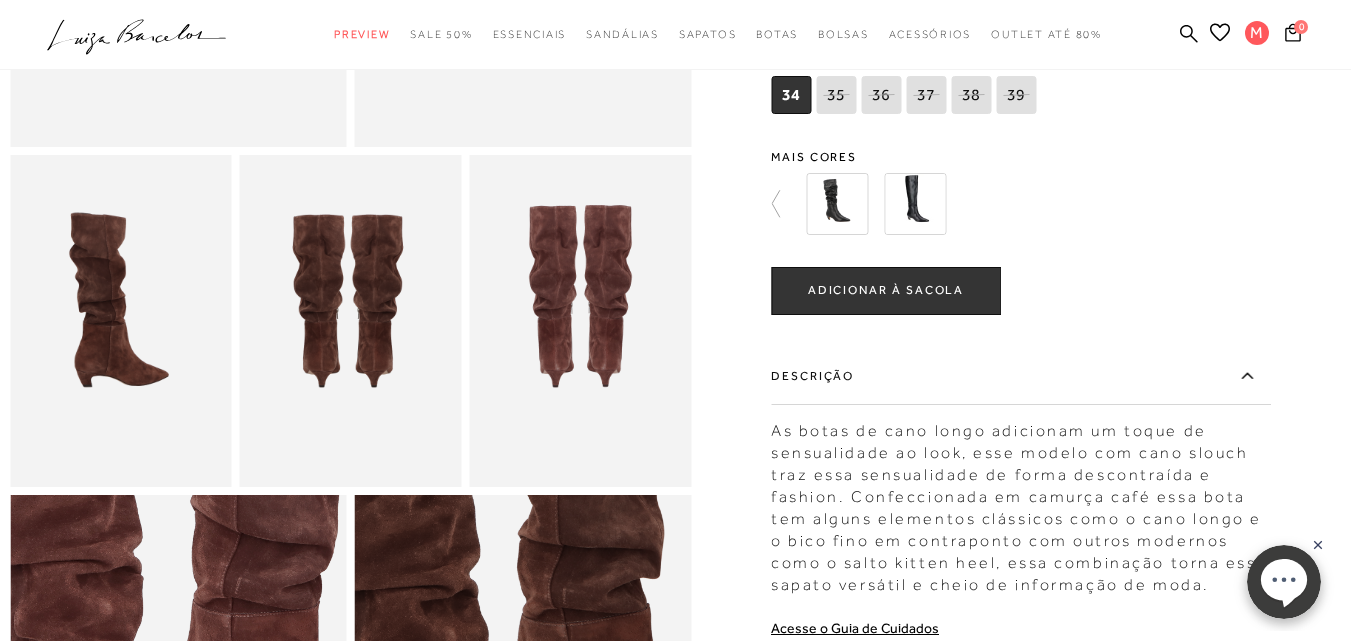 click on "ADICIONAR À SACOLA" at bounding box center [886, 290] 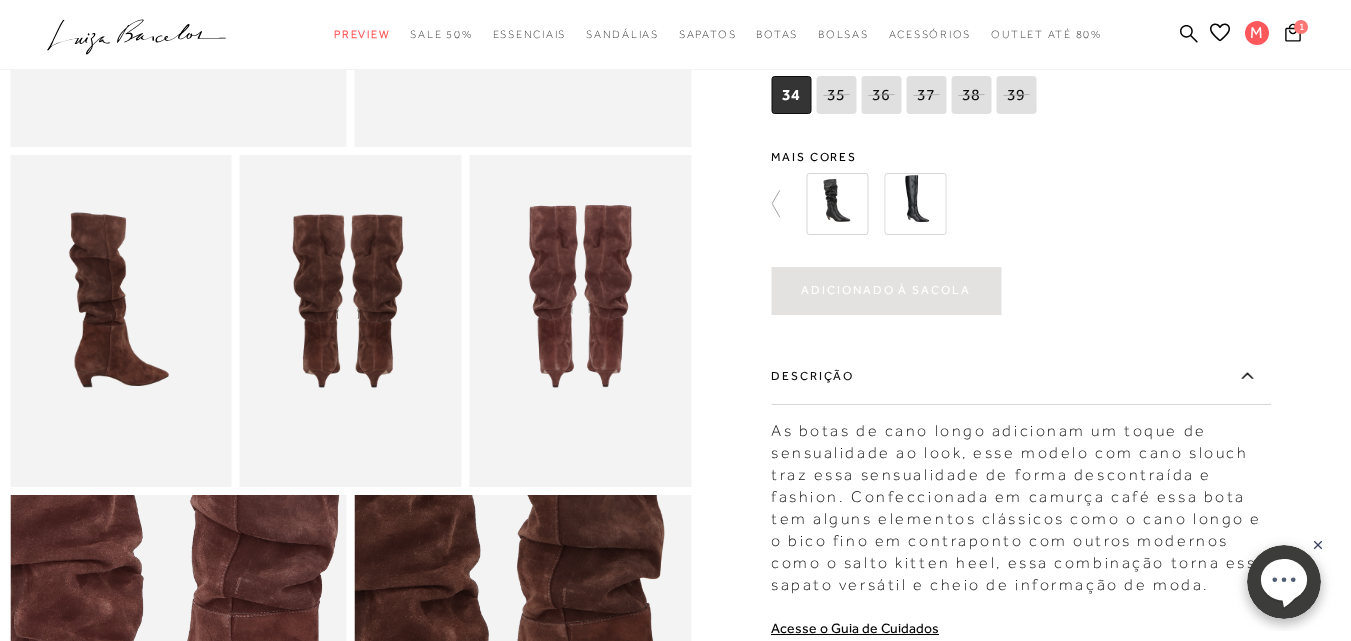 scroll, scrollTop: 0, scrollLeft: 0, axis: both 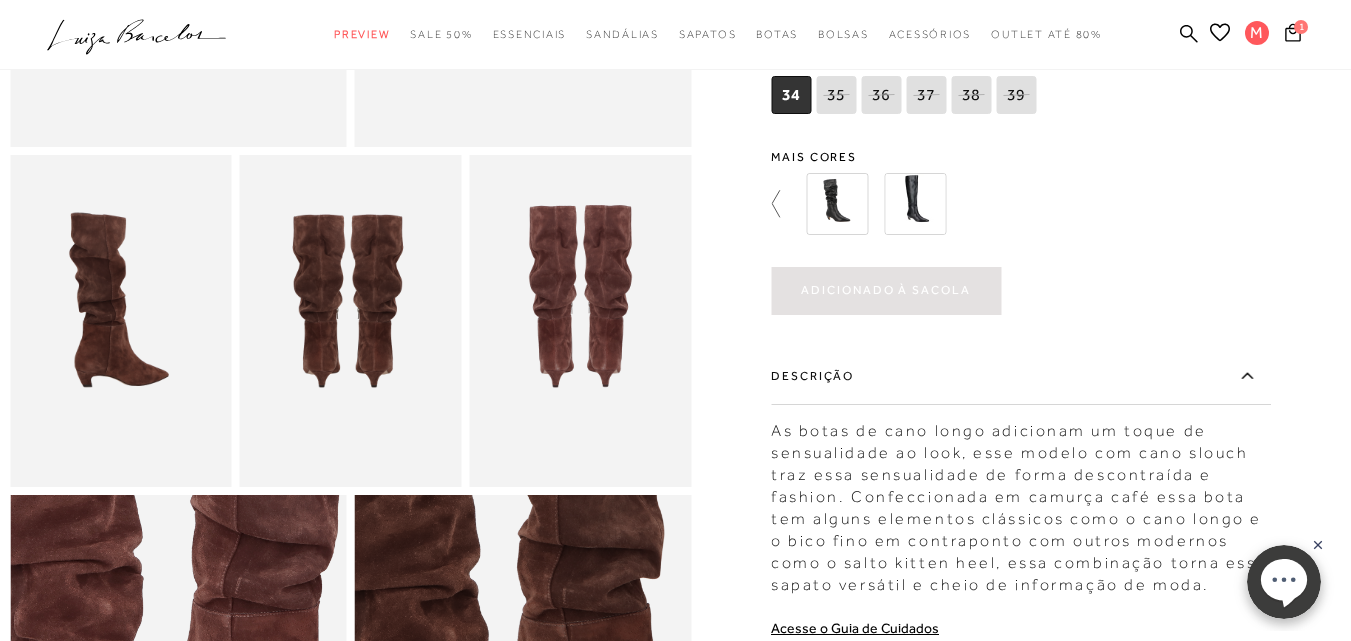 click 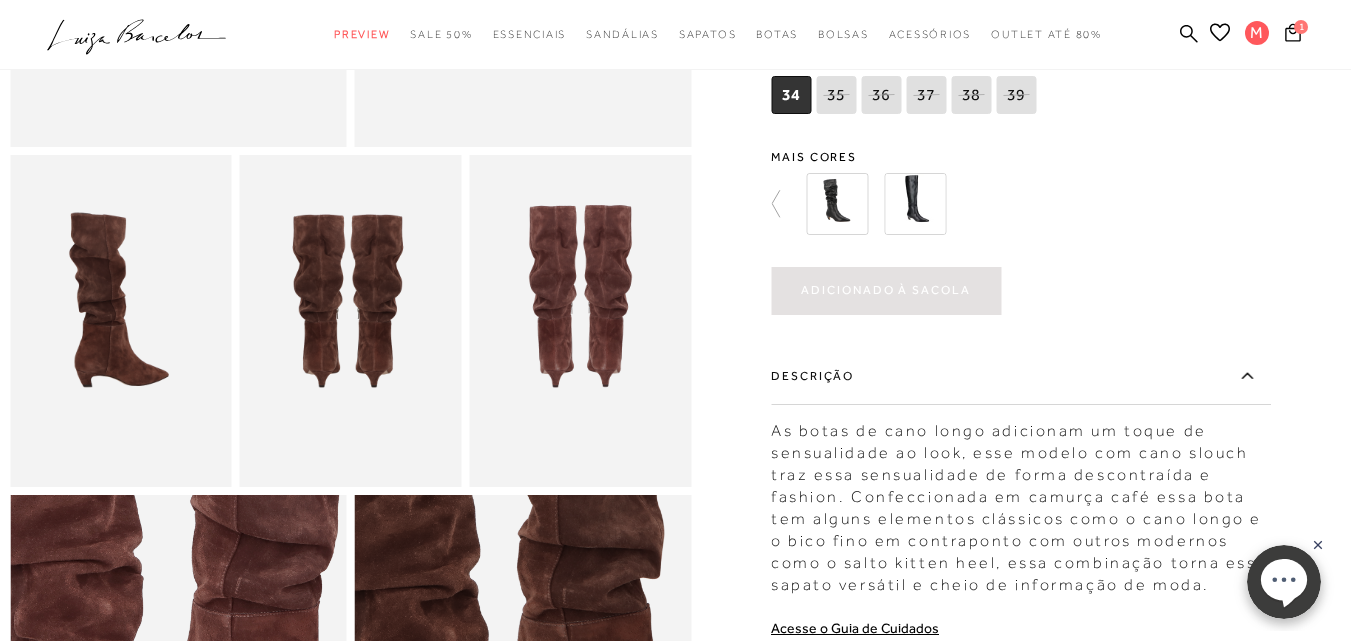 click at bounding box center [675, 321] 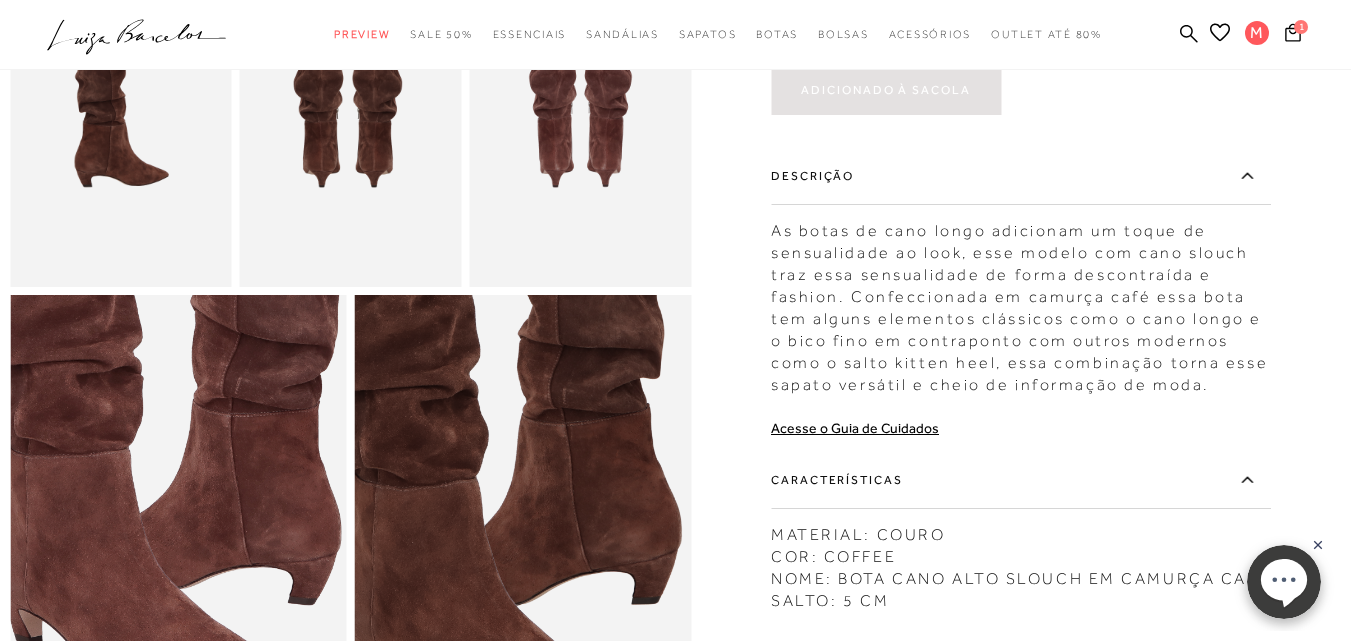 scroll, scrollTop: 1000, scrollLeft: 0, axis: vertical 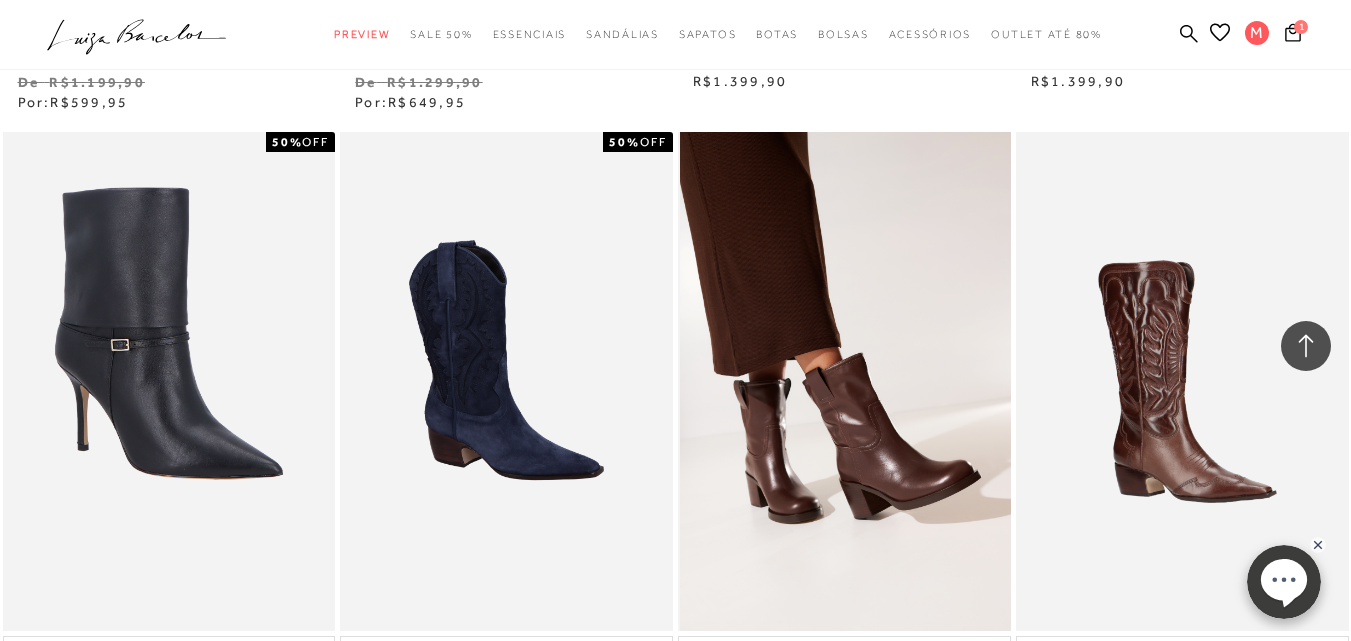 click at bounding box center (845, 381) 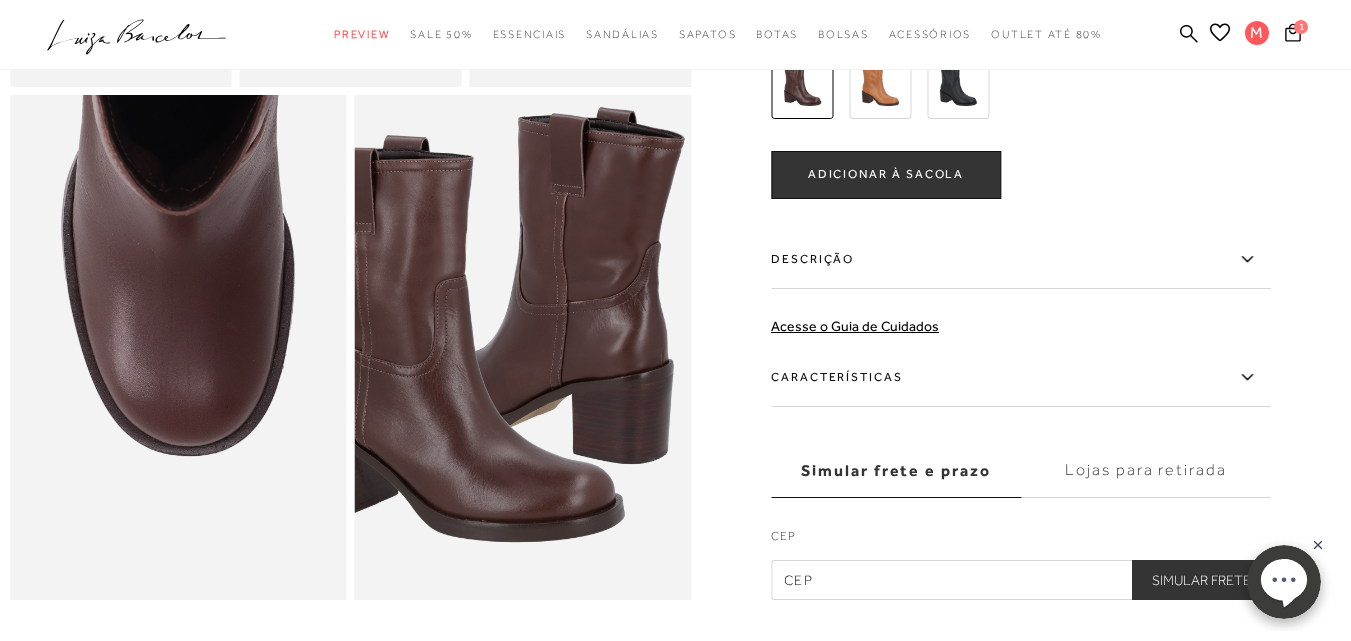scroll, scrollTop: 0, scrollLeft: 0, axis: both 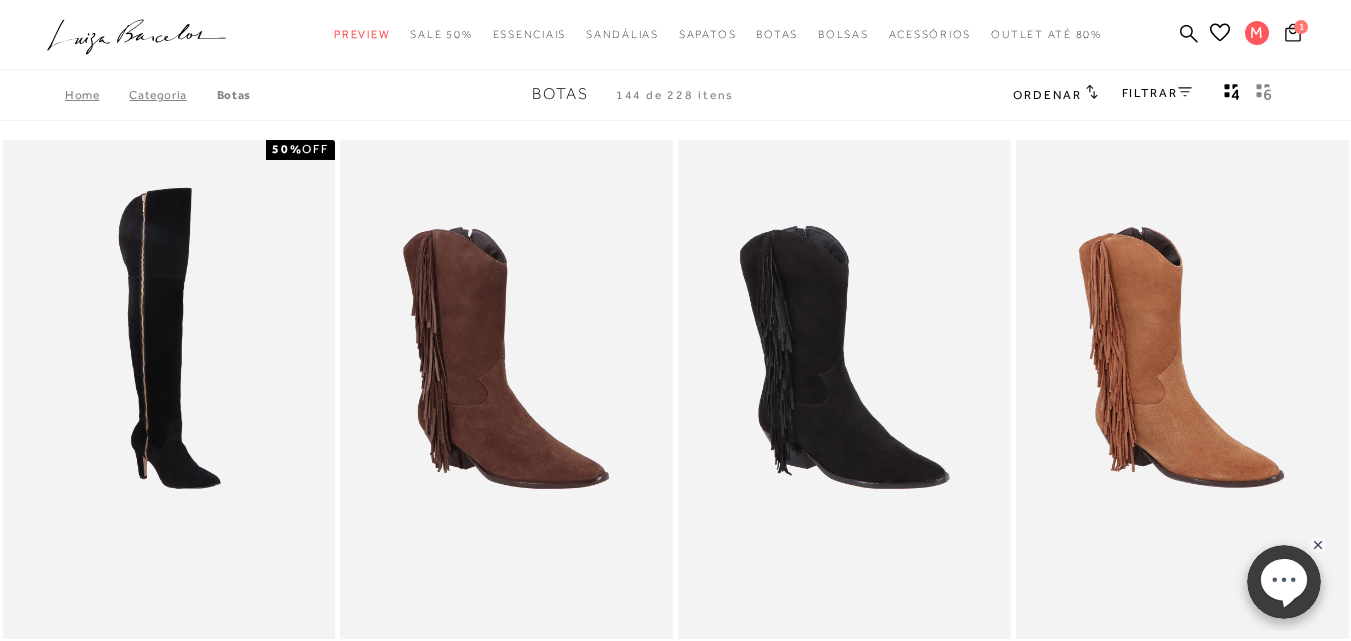 click 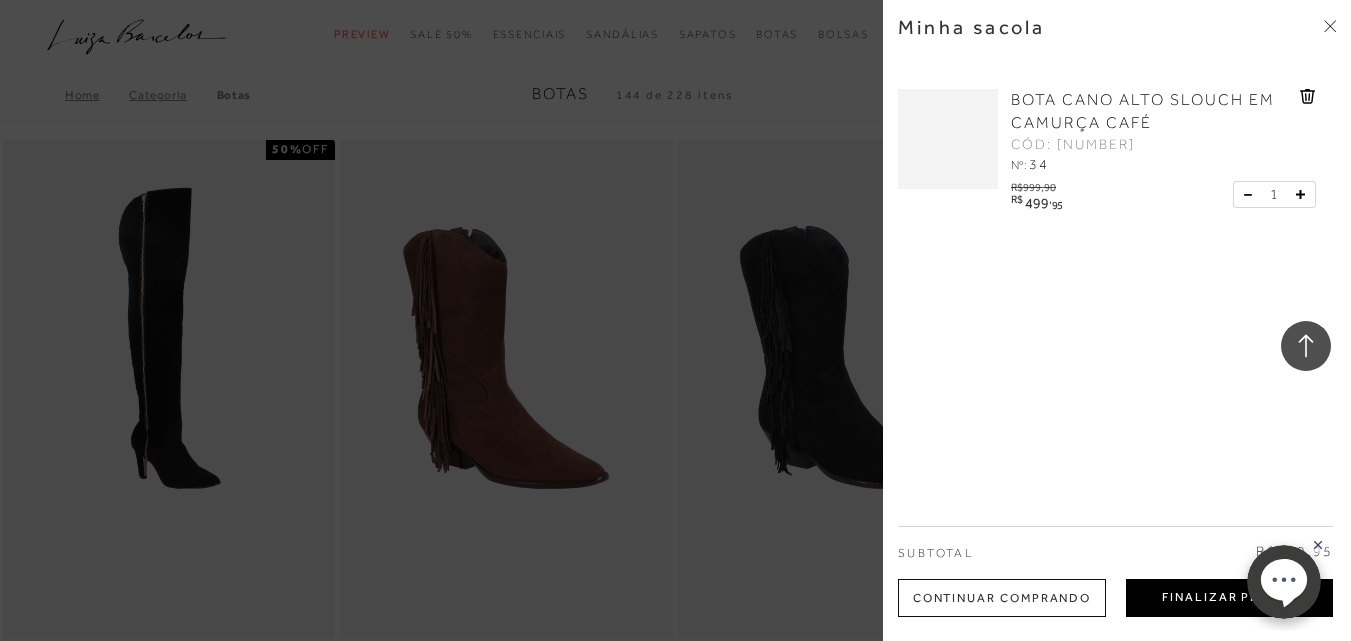 click on "Finalizar Pedido" at bounding box center (1229, 598) 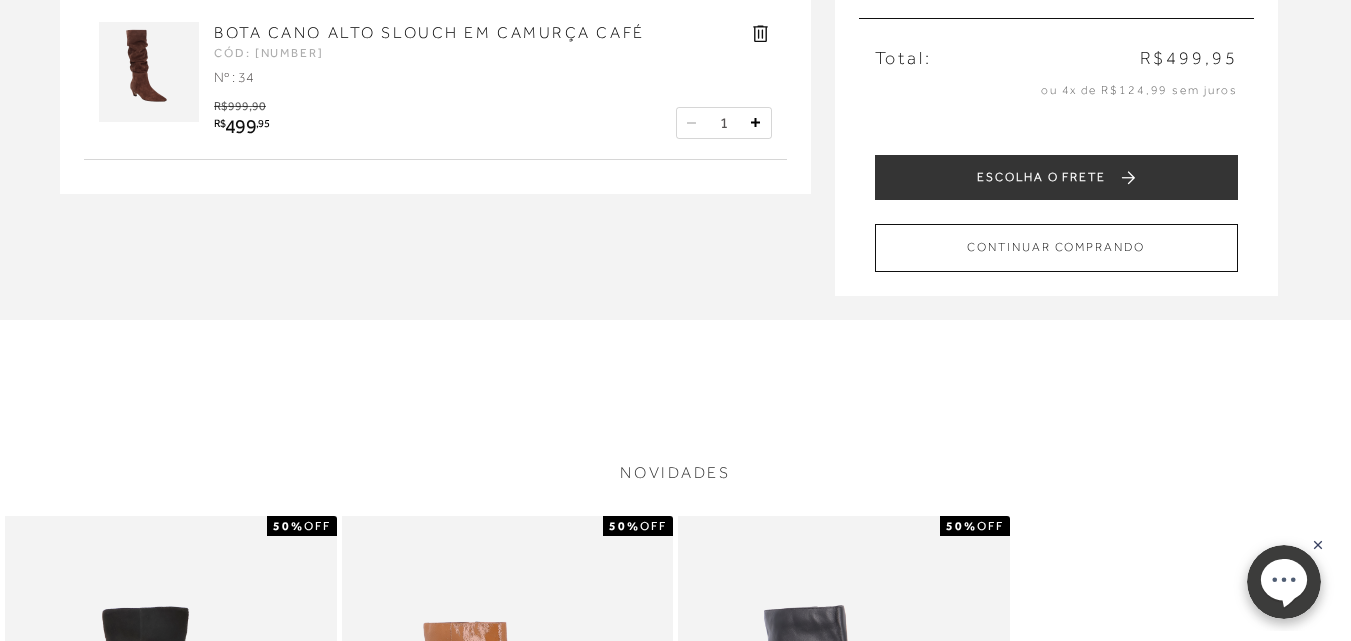 scroll, scrollTop: 0, scrollLeft: 0, axis: both 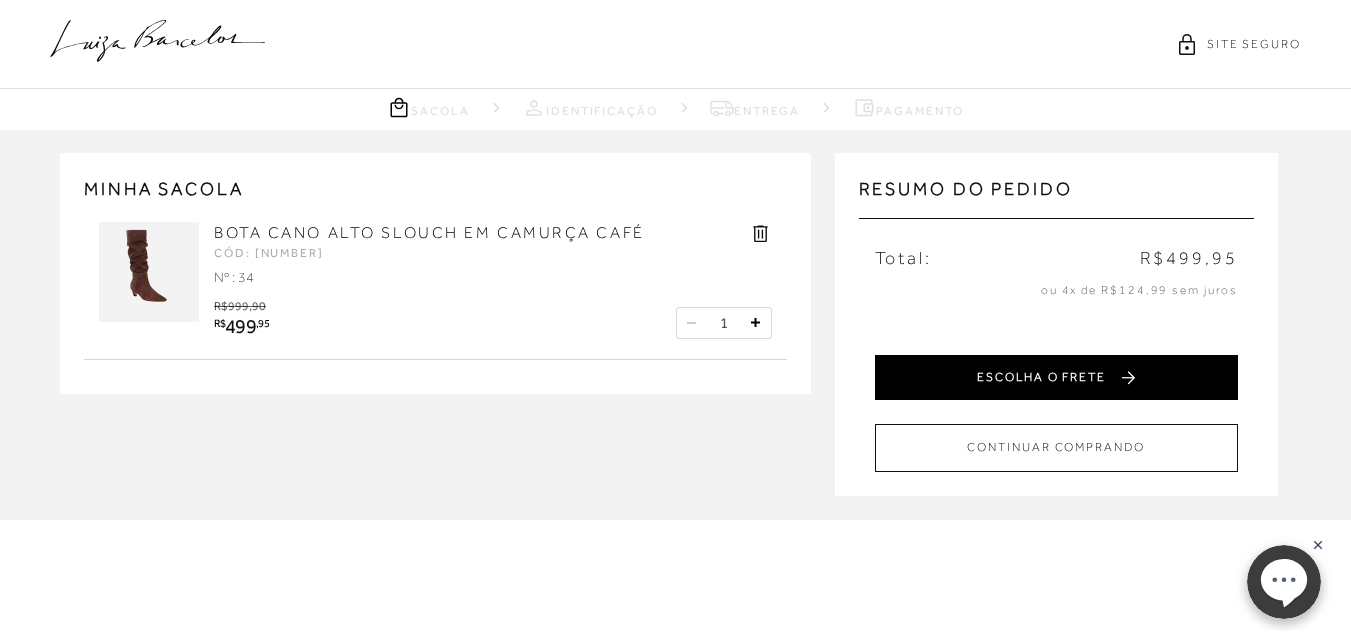 click on "ESCOLHA O FRETE" at bounding box center (1056, 377) 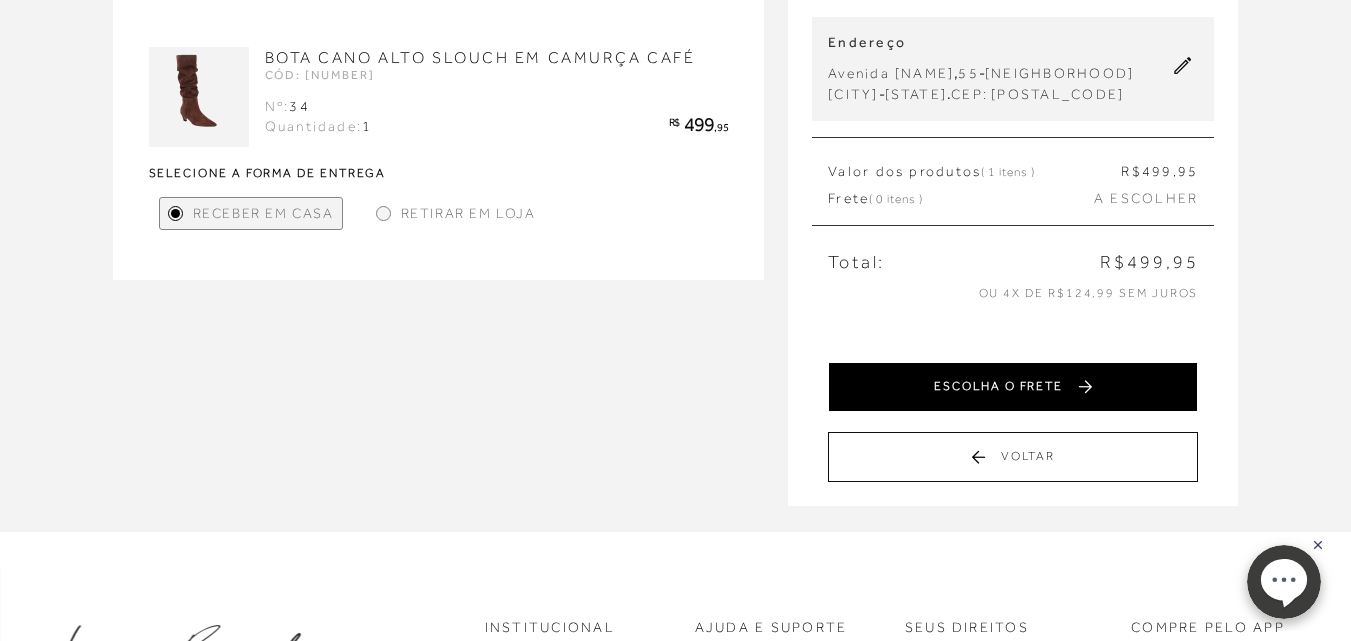 scroll, scrollTop: 100, scrollLeft: 0, axis: vertical 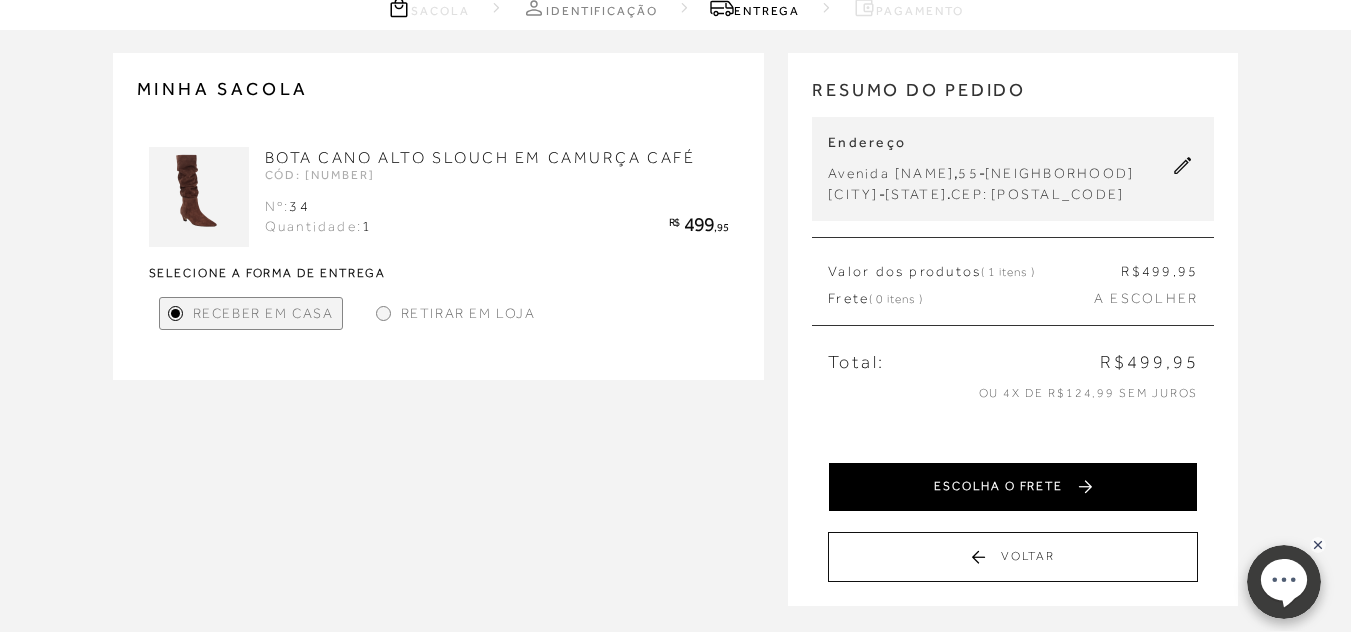 click on "ESCOLHA O FRETE" at bounding box center [1013, 487] 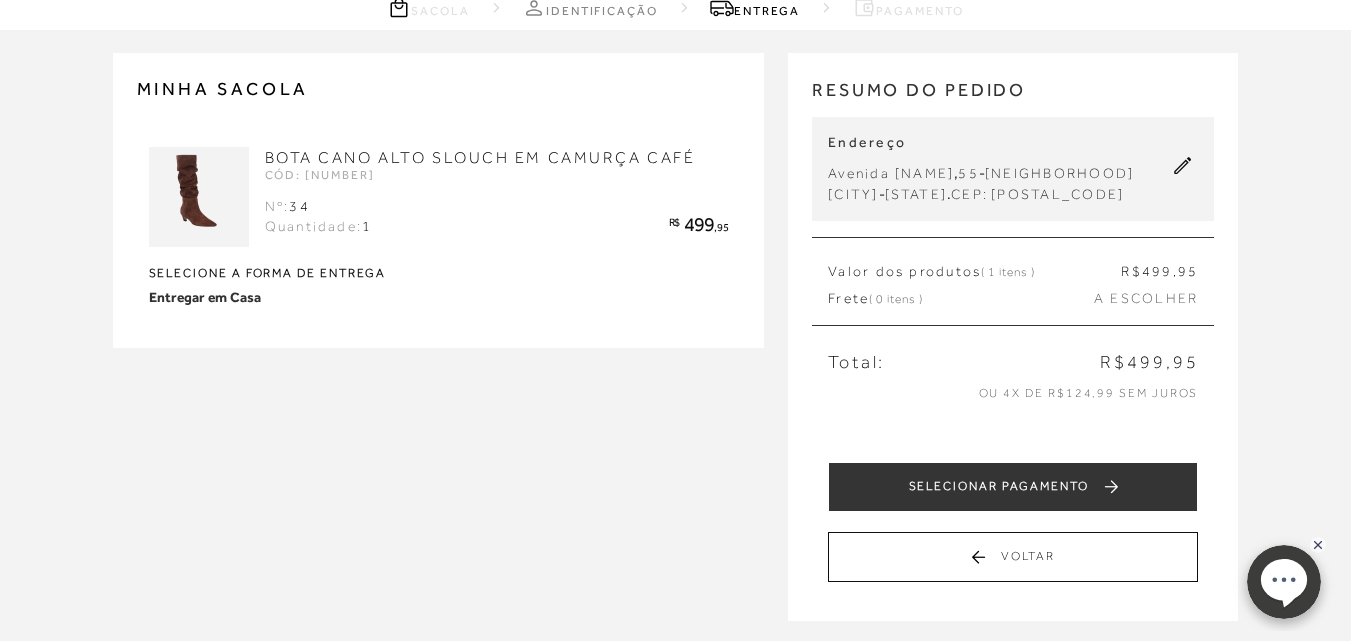 scroll, scrollTop: 0, scrollLeft: 0, axis: both 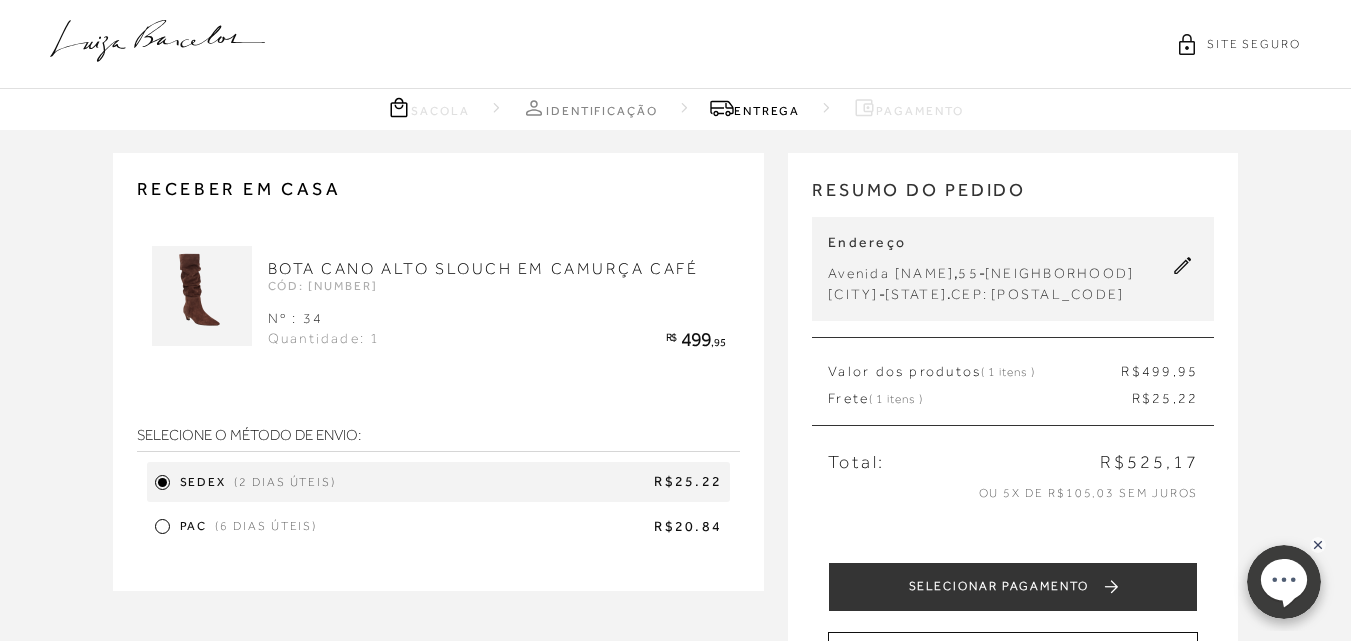 click at bounding box center [162, 526] 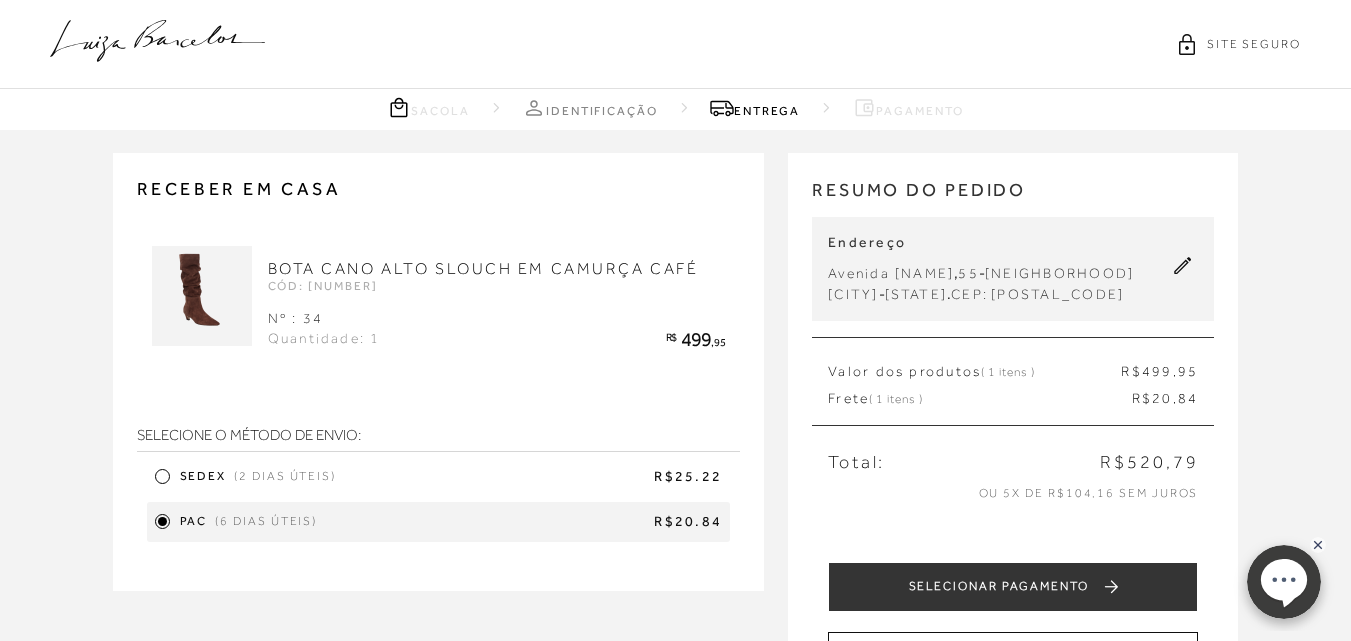 scroll, scrollTop: 100, scrollLeft: 0, axis: vertical 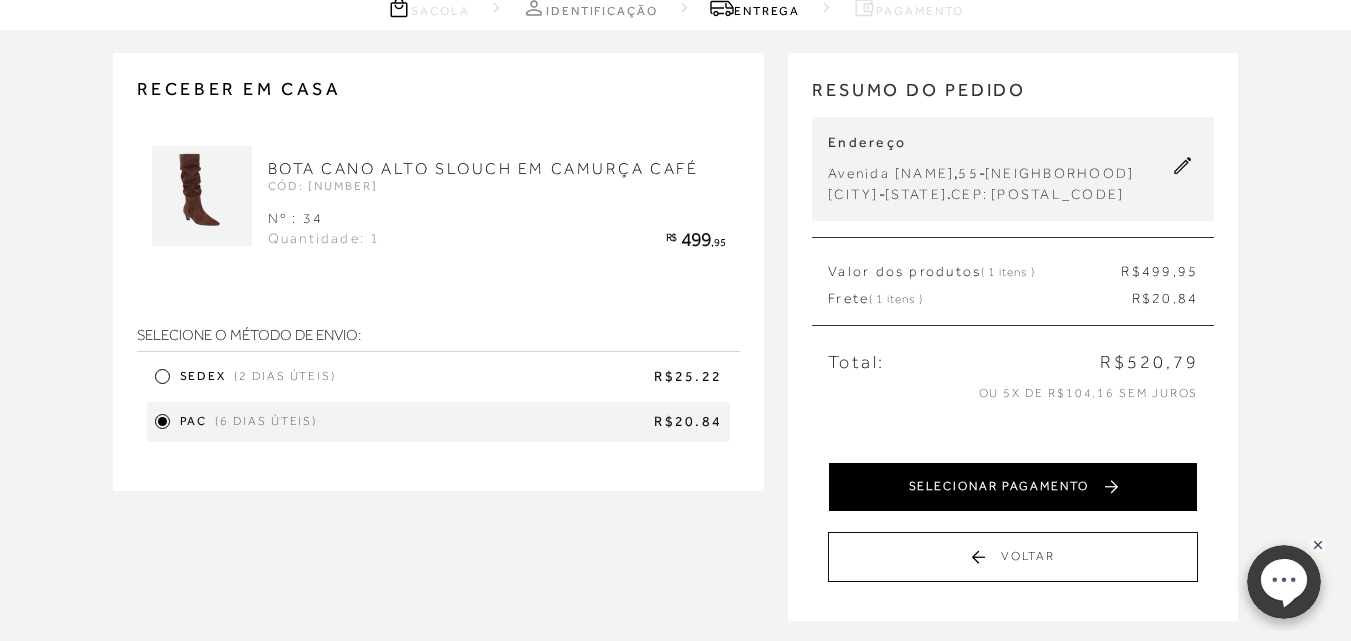 click on "SELECIONAR PAGAMENTO" at bounding box center (1013, 487) 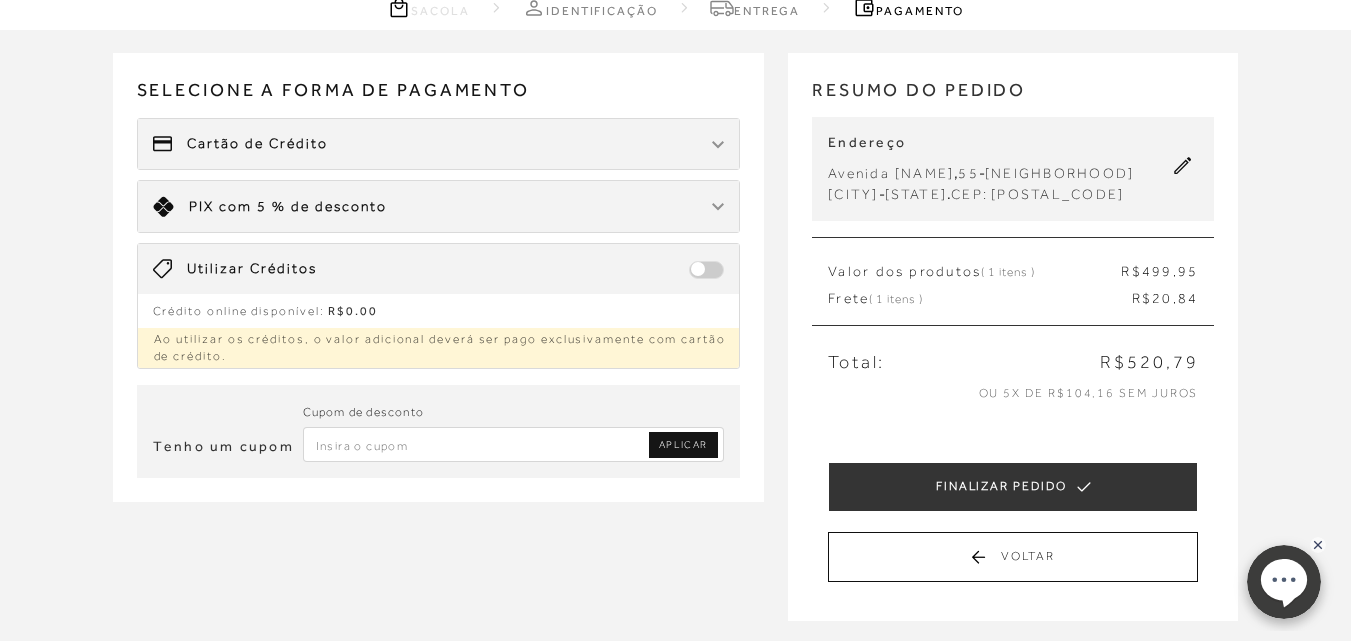 scroll, scrollTop: 0, scrollLeft: 0, axis: both 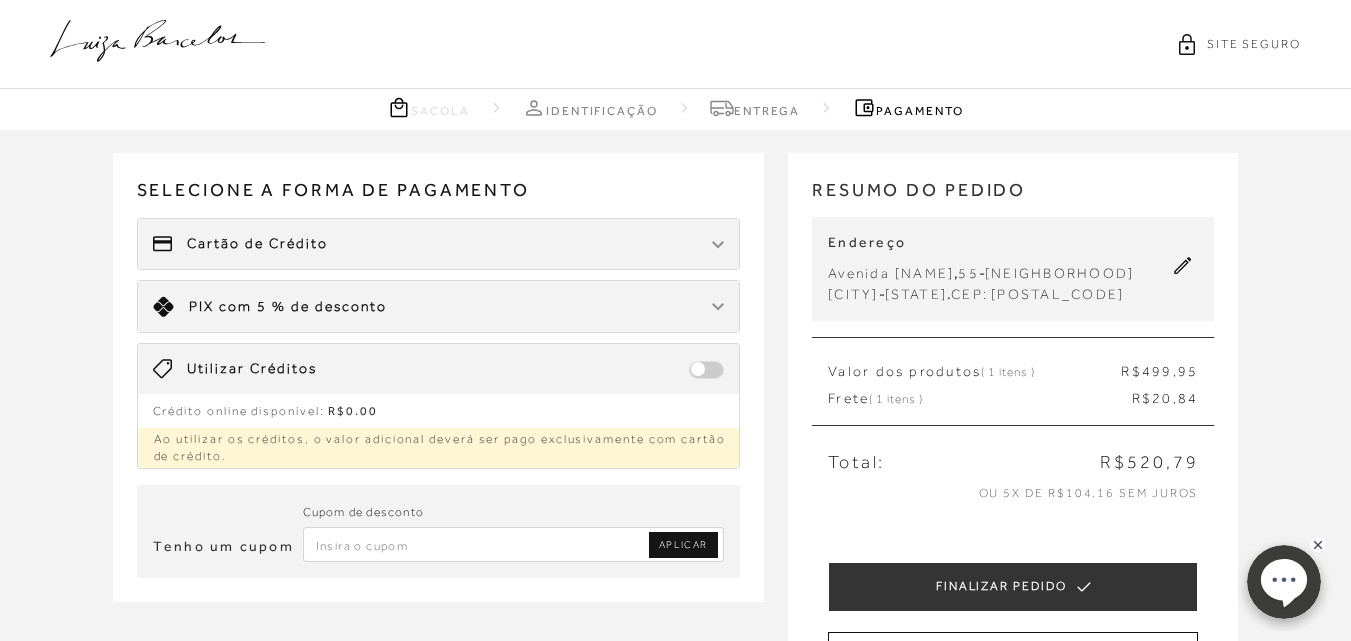 click at bounding box center (718, 245) 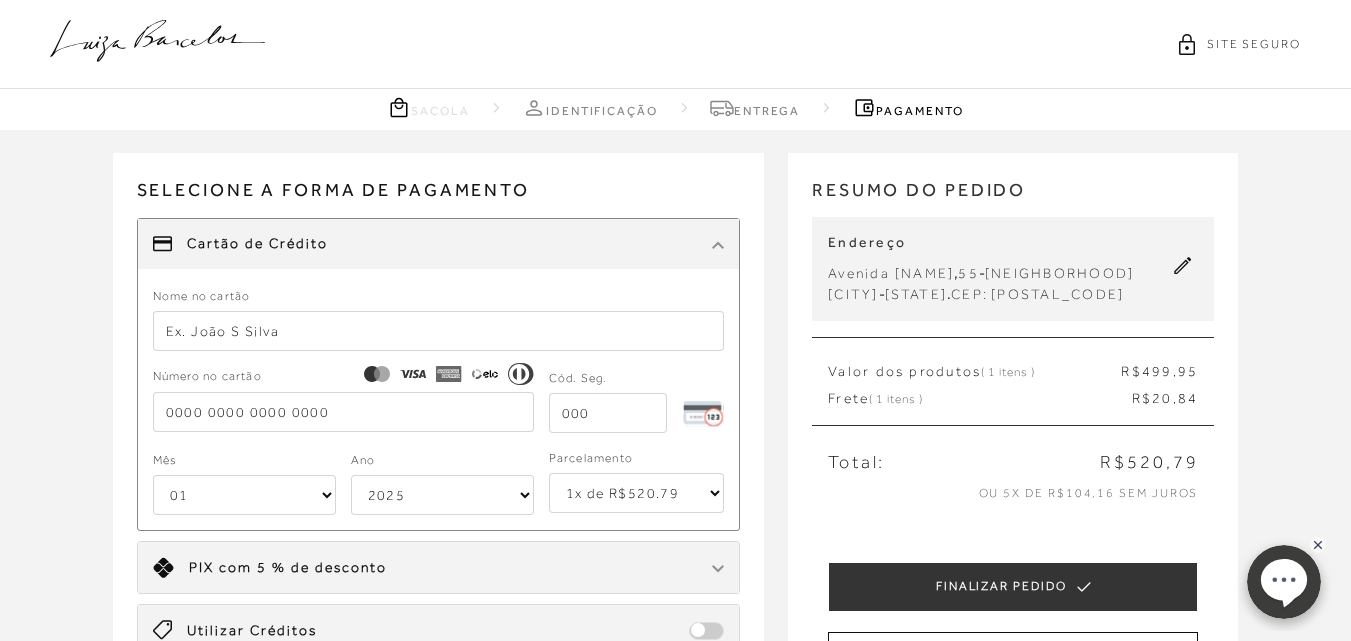 click at bounding box center (439, 331) 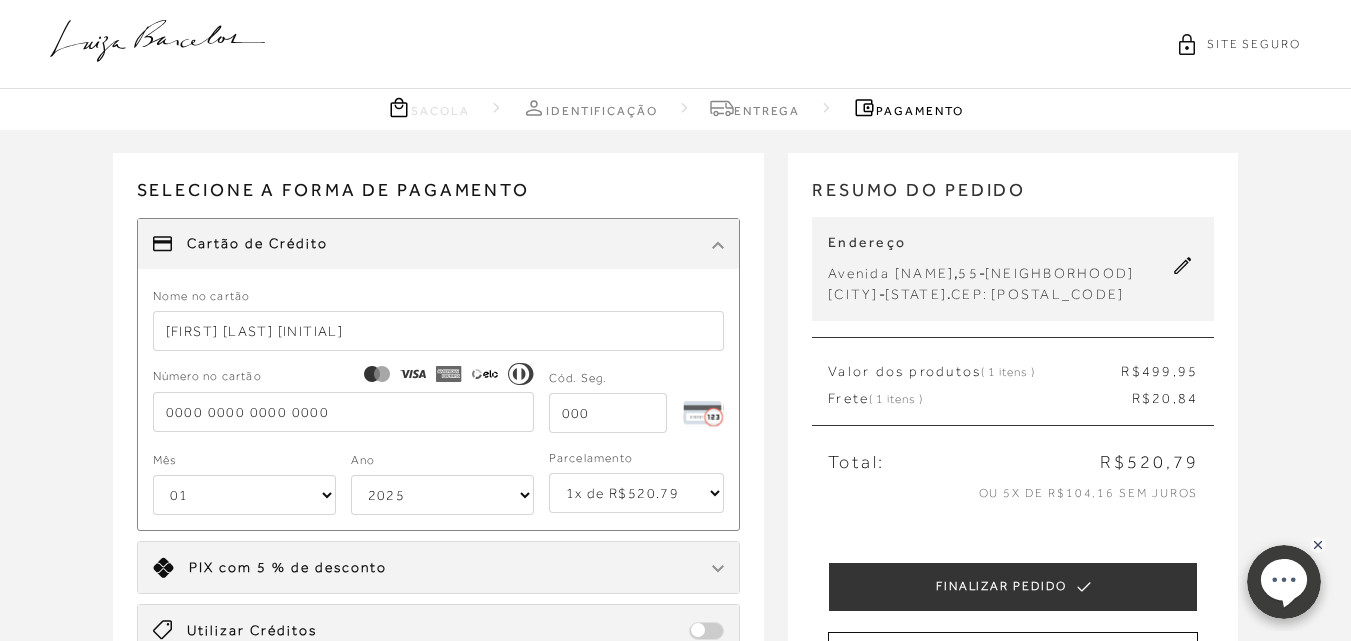 type on "[FIRST] [LAST] [INITIAL]" 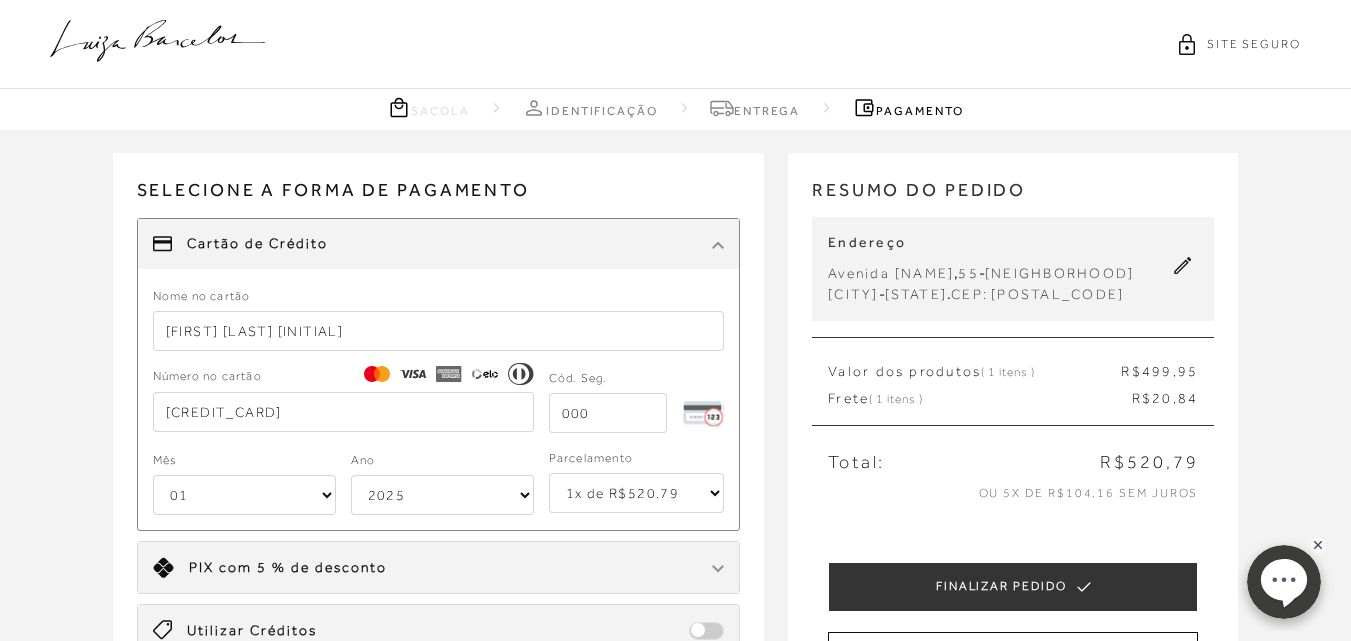 type on "[CREDIT_CARD]" 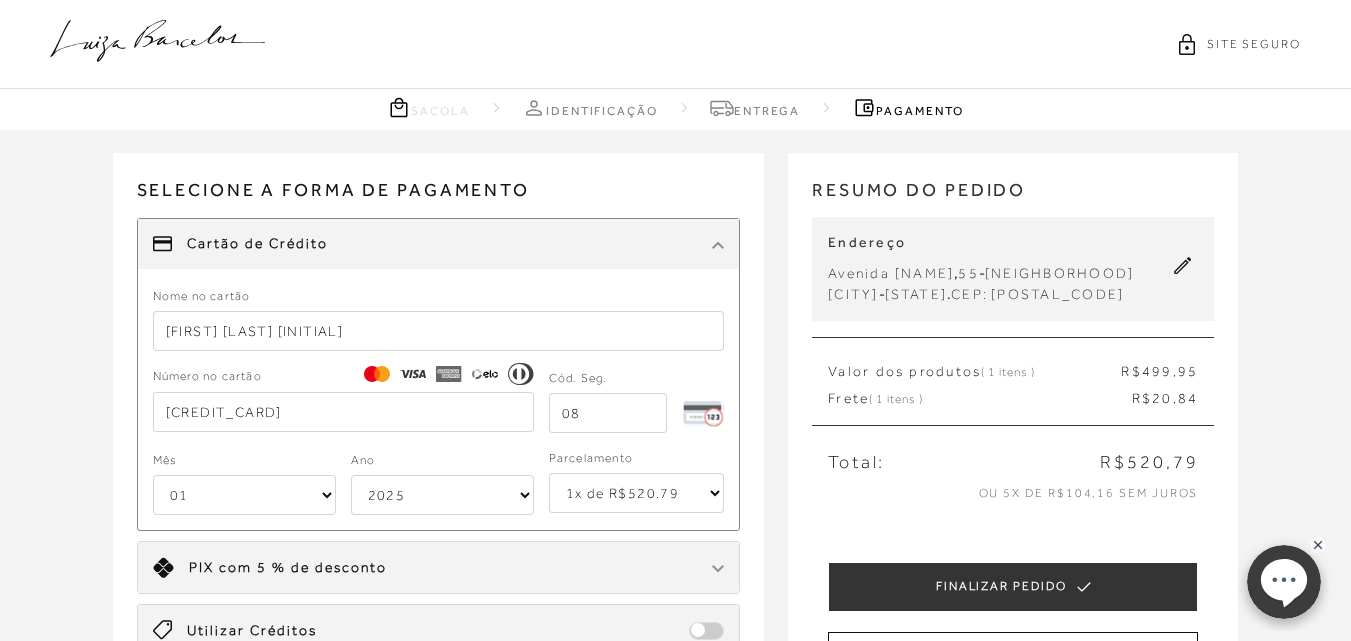 type on "0" 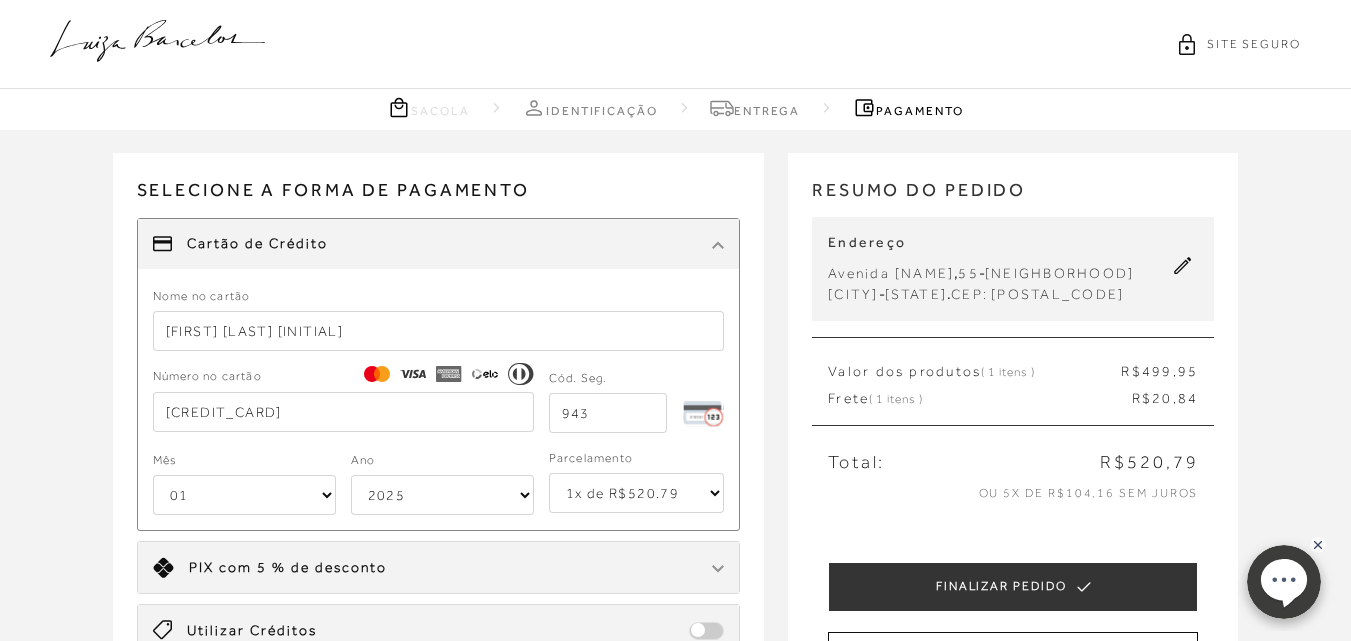 type on "943" 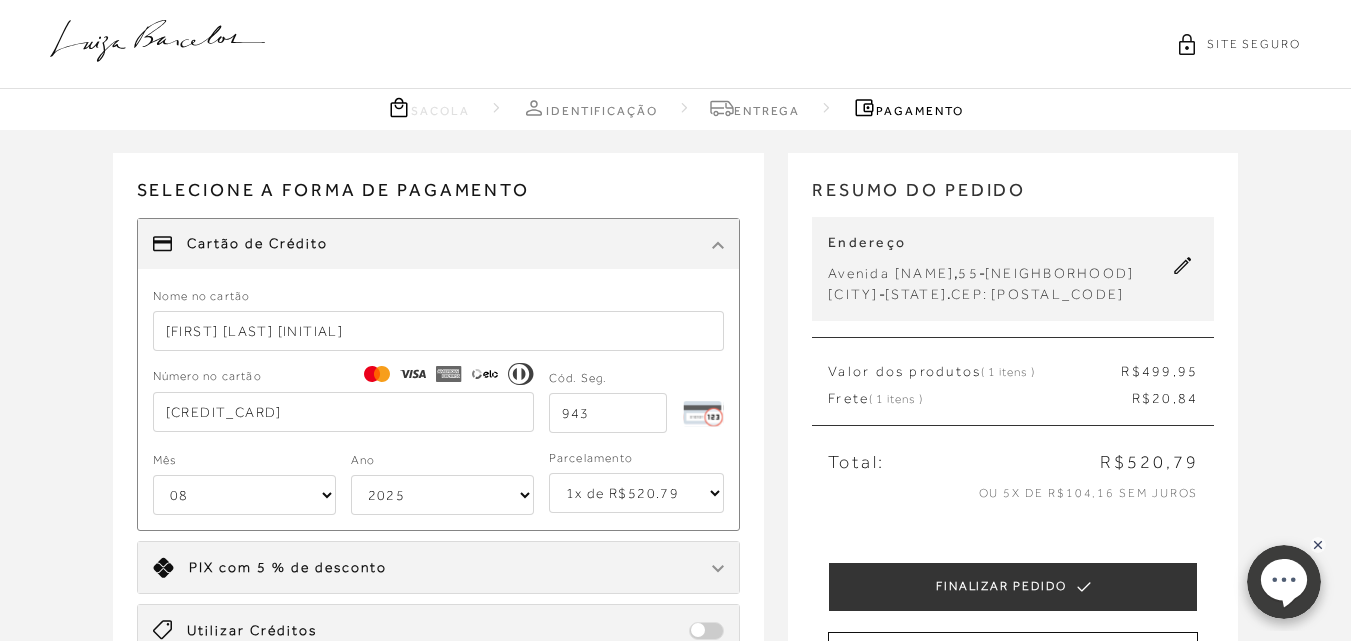 click on "01 02 03 04 05 06 07 08 09 10 11 12" at bounding box center (244, 495) 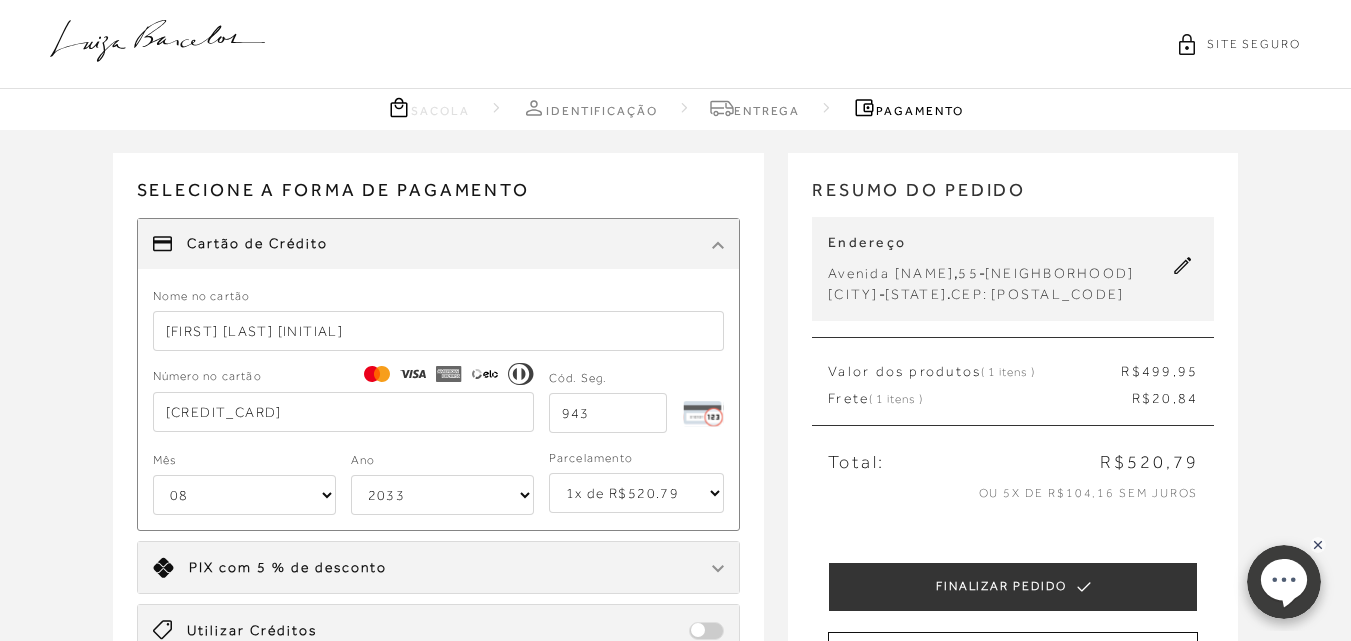 click on "2025 2026 2027 2028 2029 2030 2031 2032 2033 2034 2035 2036 2037 2038 2039 2040 2041 2042 2043 2044" at bounding box center [442, 495] 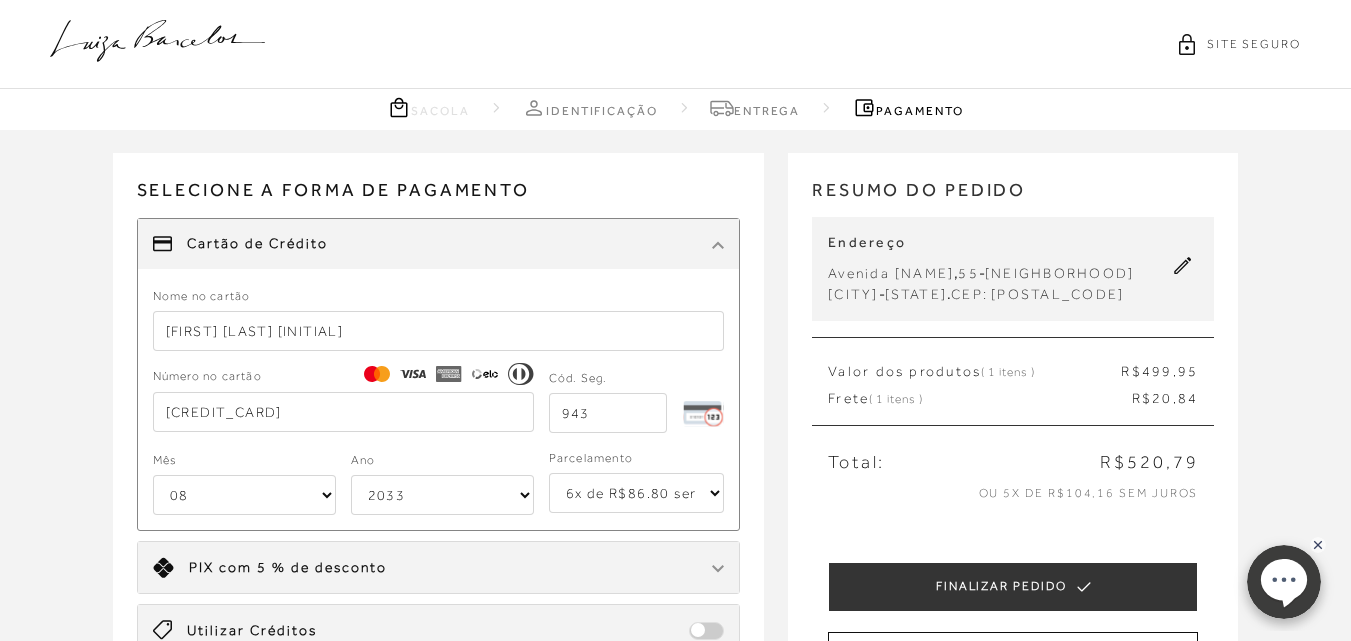click on "1x de R$520.79 2x de R$260.40 sem juros 3x de R$173.60 sem juros 4x de R$130.20 sem juros 5x de R$104.16 sem juros 6x de R$86.80 sem juros" at bounding box center [637, 493] 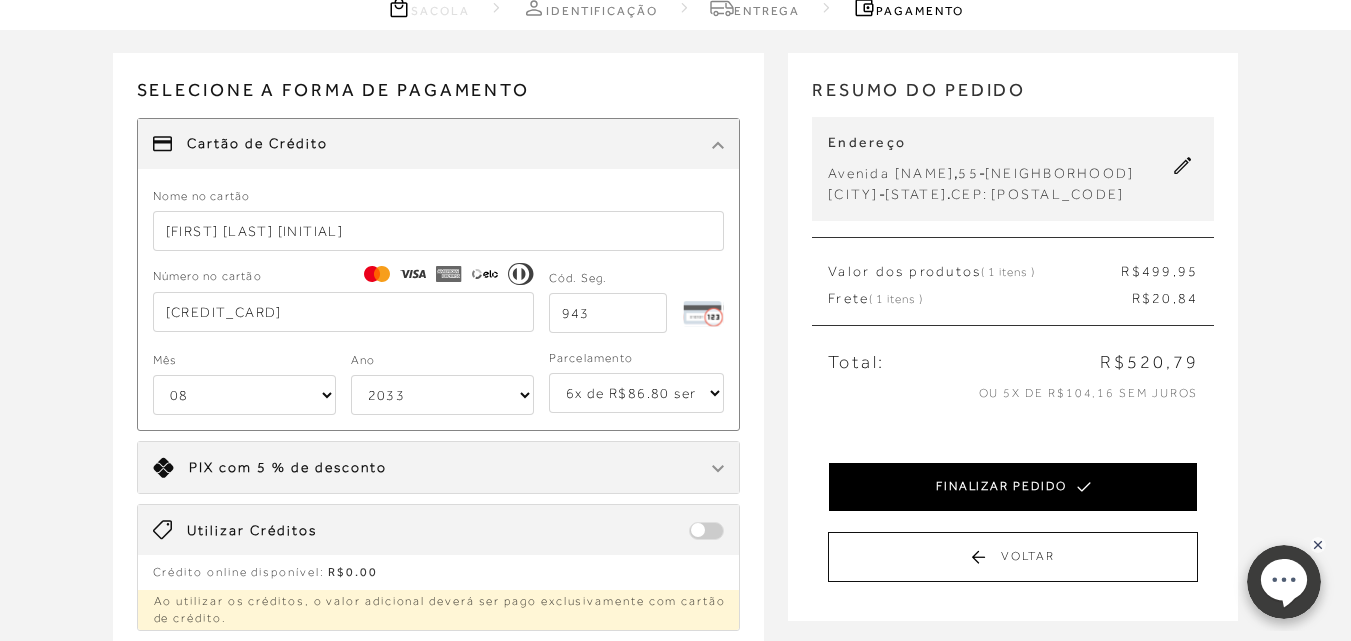 scroll, scrollTop: 300, scrollLeft: 0, axis: vertical 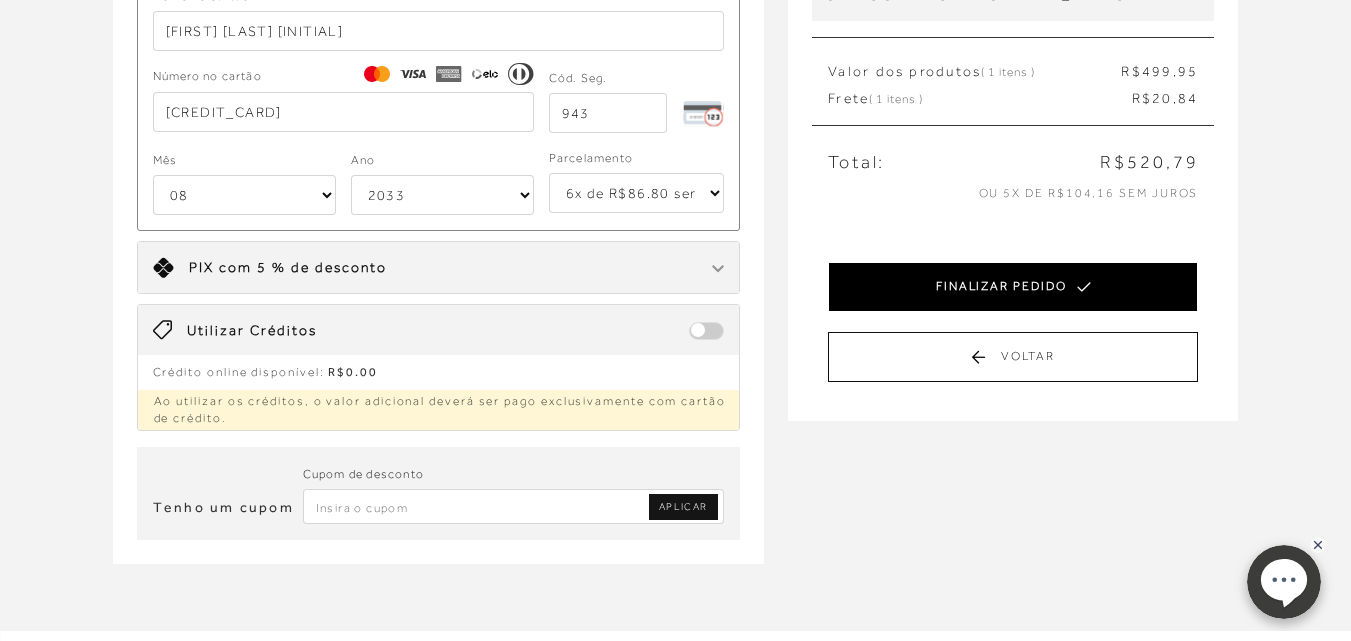 click on "FINALIZAR PEDIDO" at bounding box center (1013, 287) 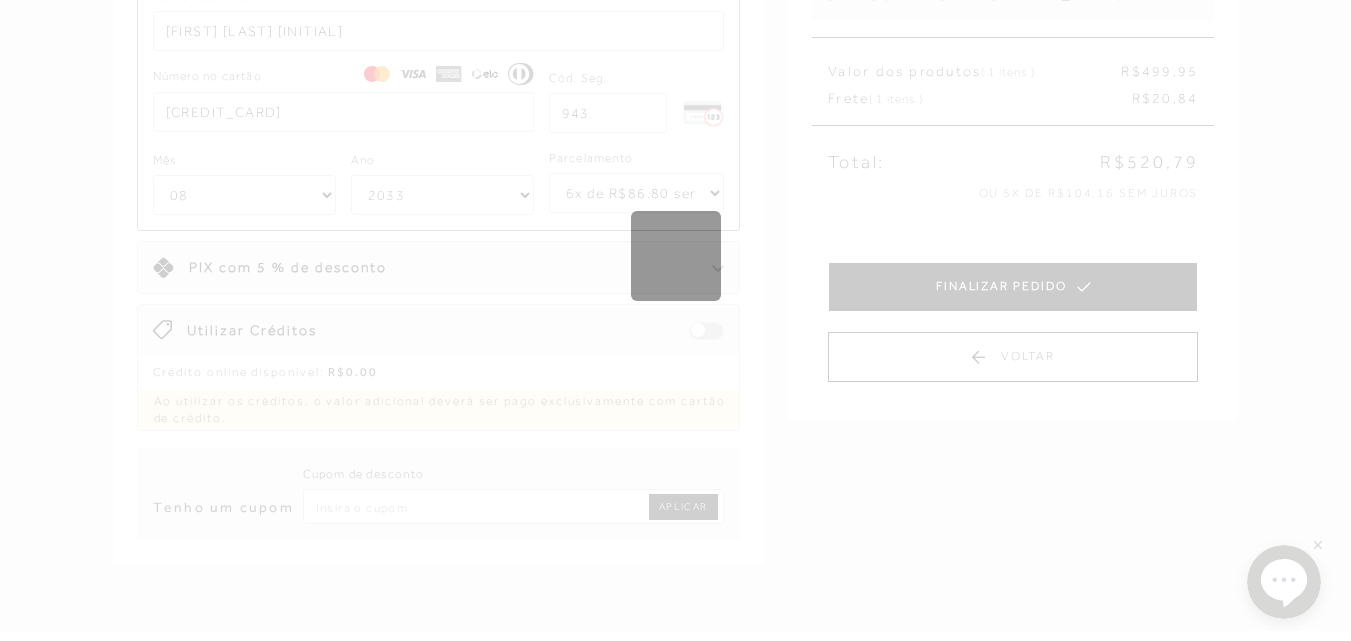 scroll, scrollTop: 0, scrollLeft: 0, axis: both 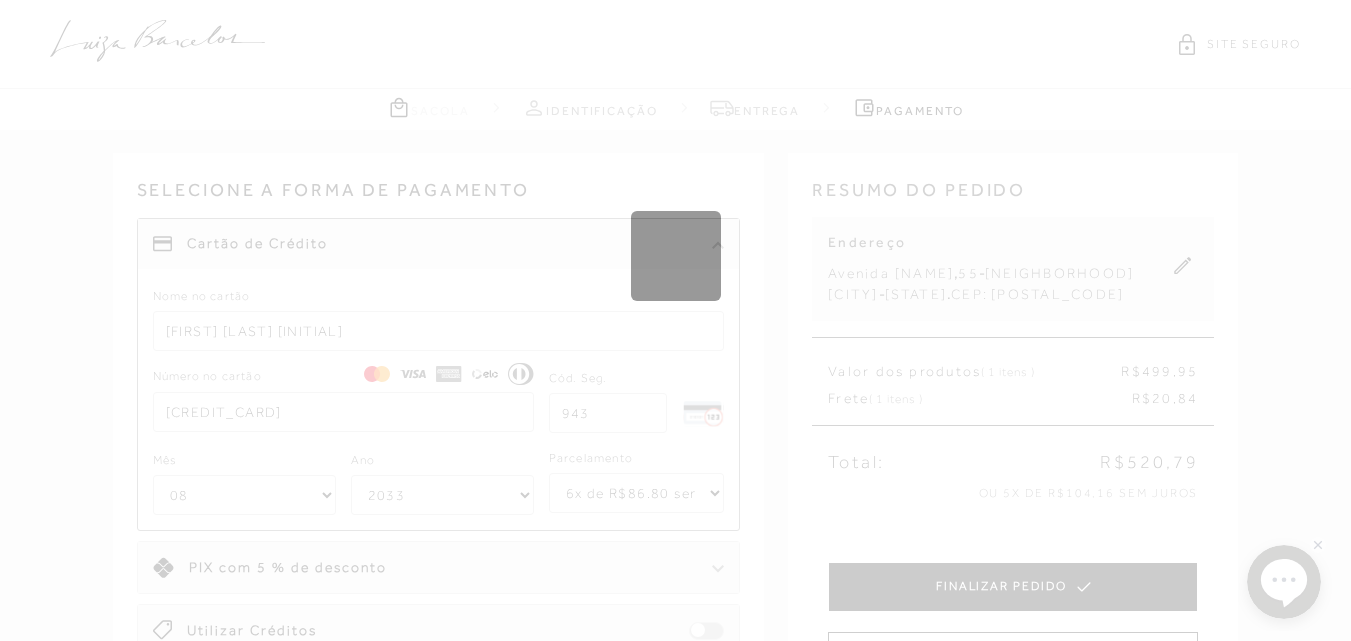 type 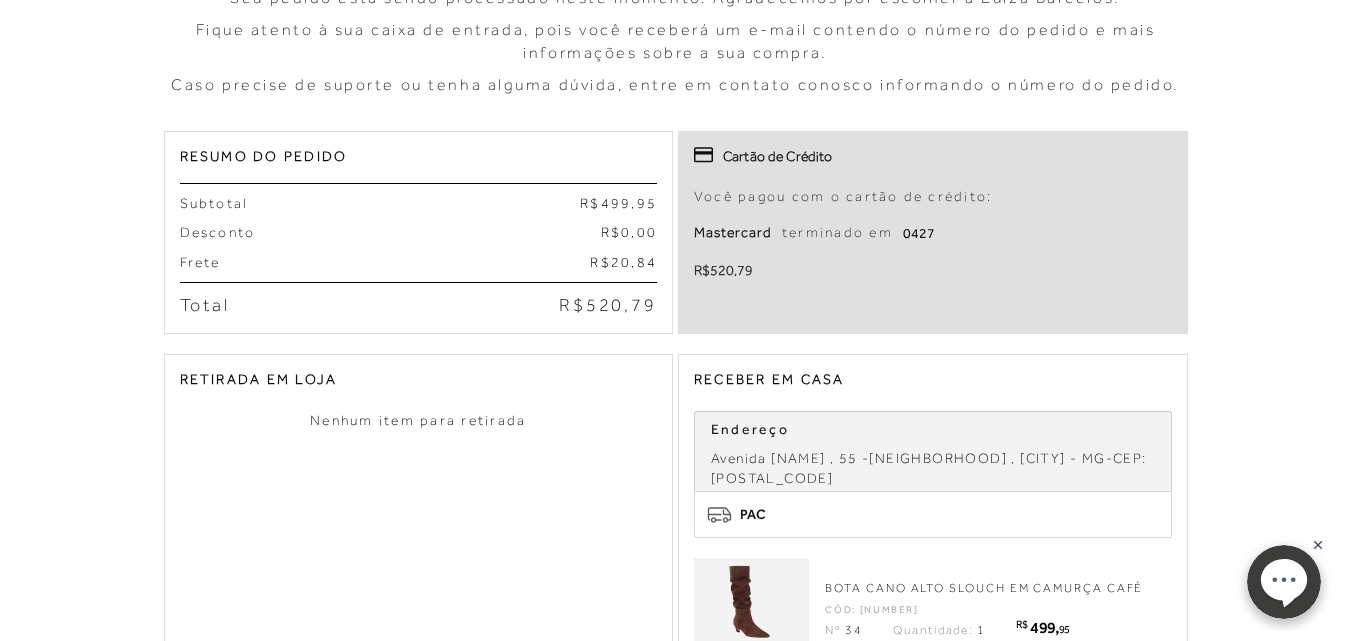 scroll, scrollTop: 0, scrollLeft: 0, axis: both 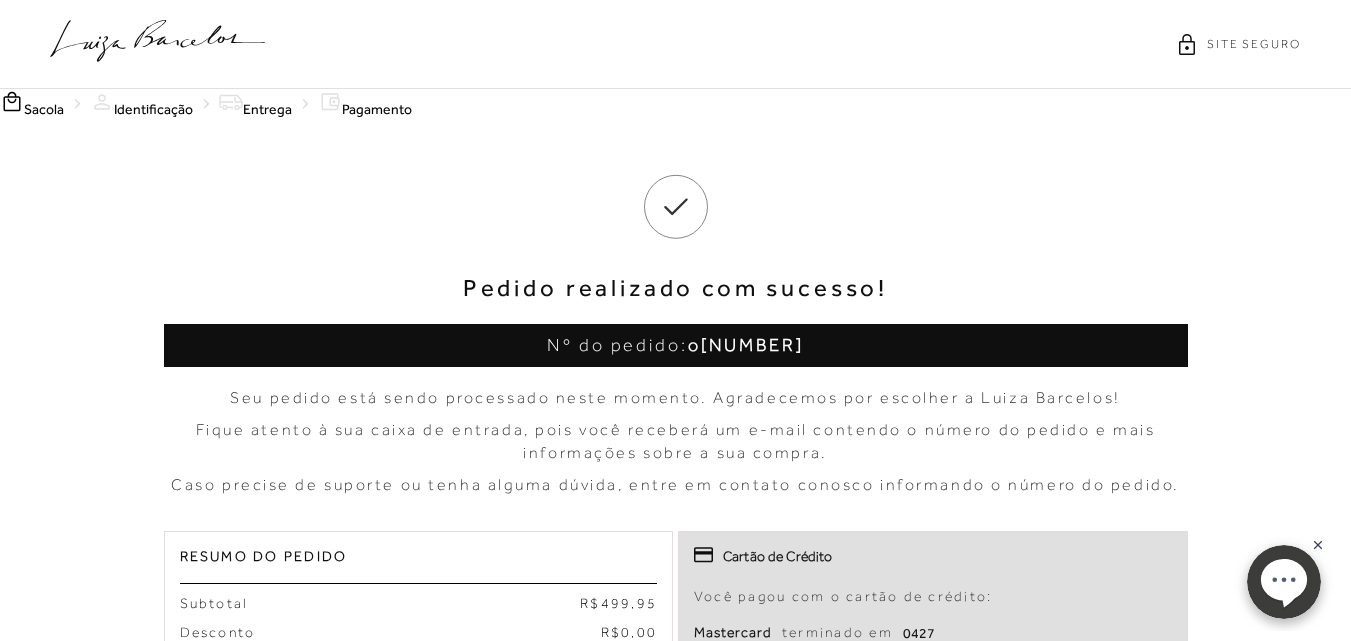 click 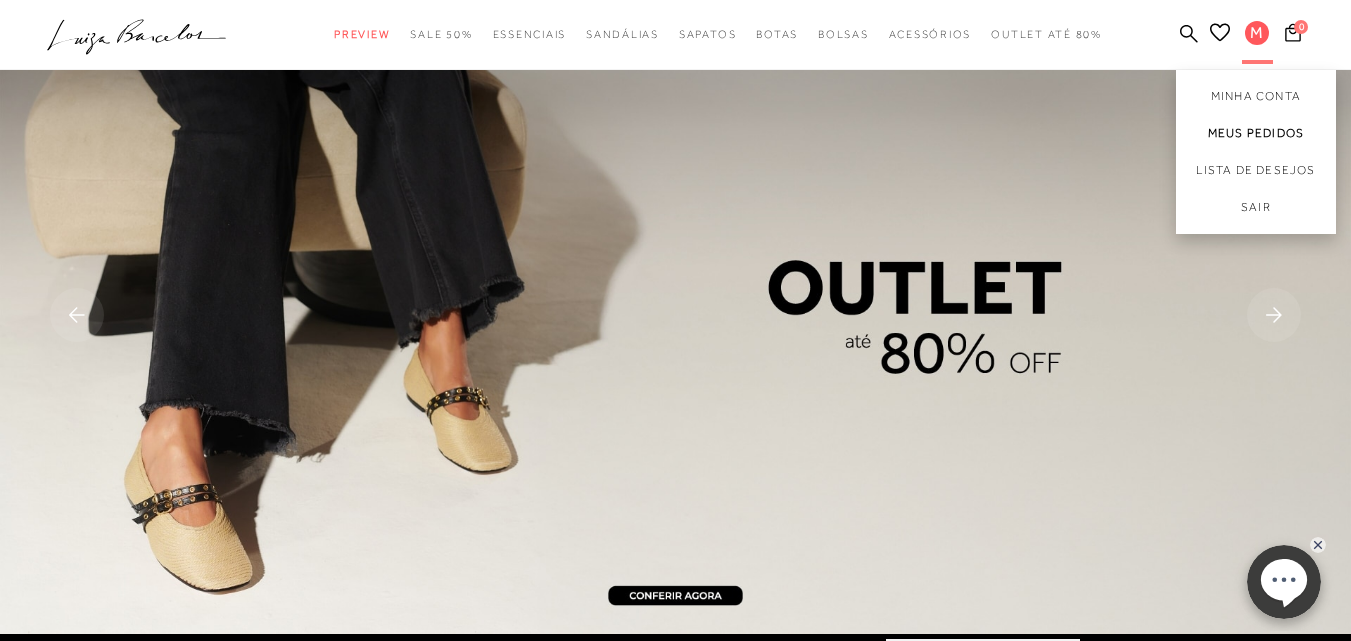 scroll, scrollTop: 0, scrollLeft: 0, axis: both 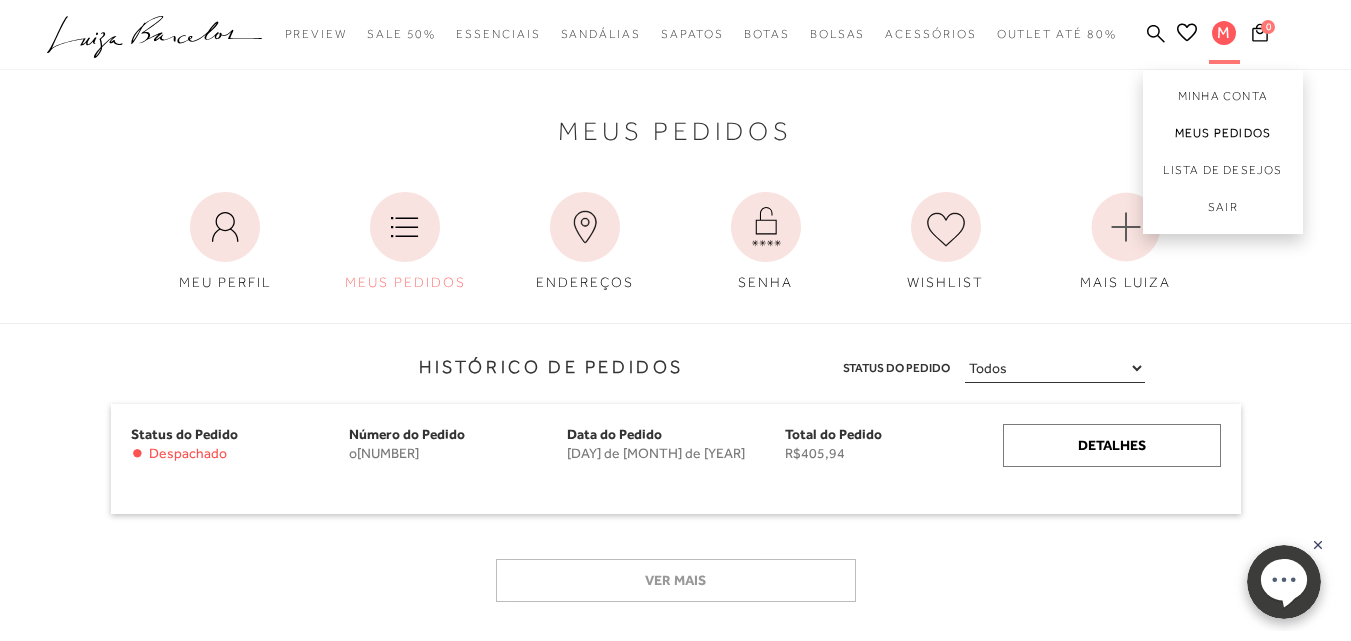 click on "Meus Pedidos" at bounding box center (1223, 133) 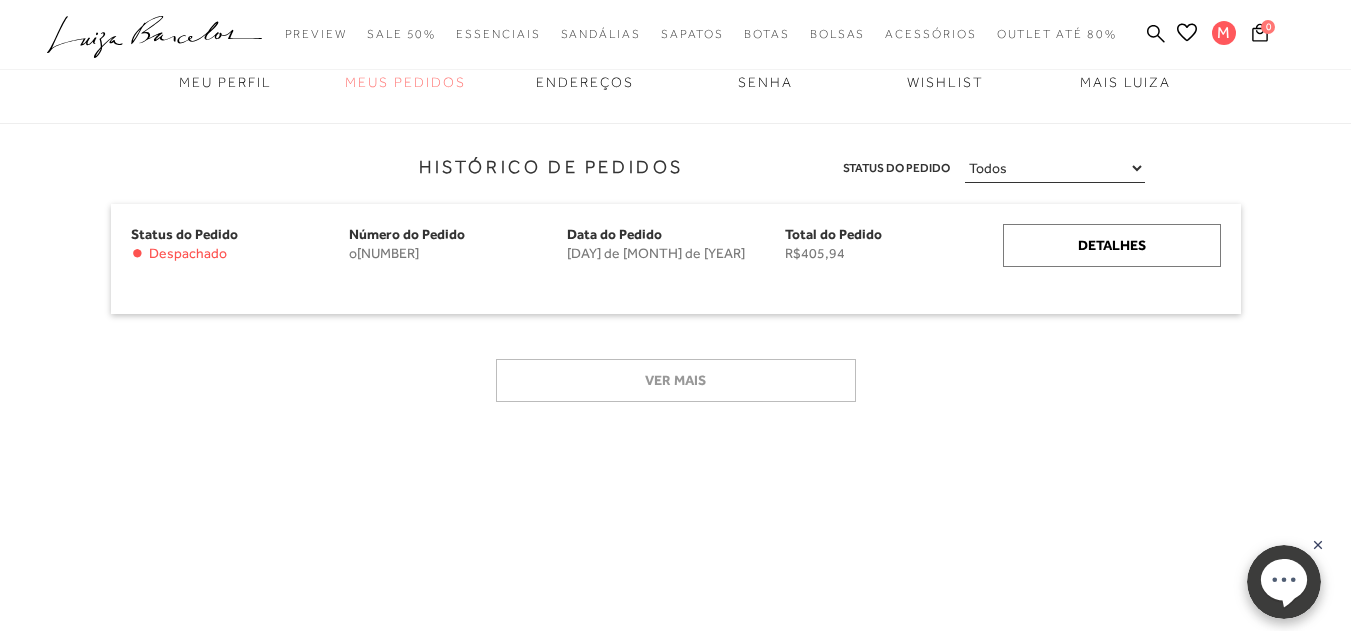scroll, scrollTop: 0, scrollLeft: 0, axis: both 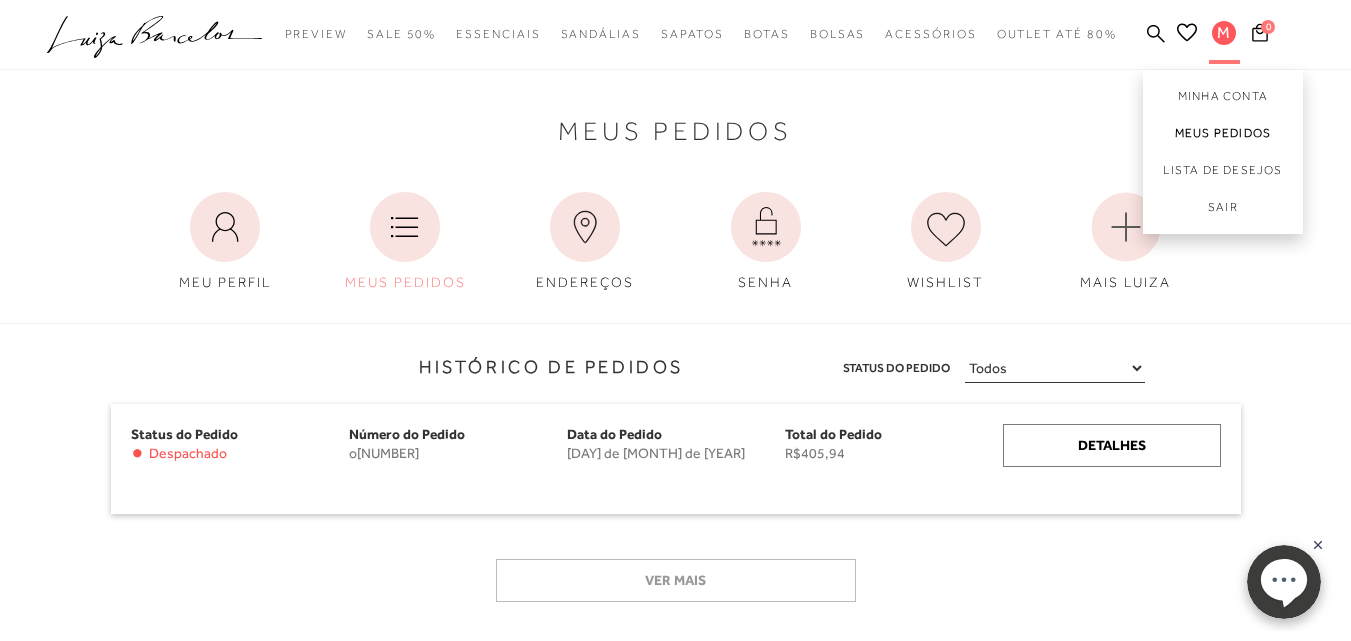 click on "Meus Pedidos" at bounding box center (1223, 133) 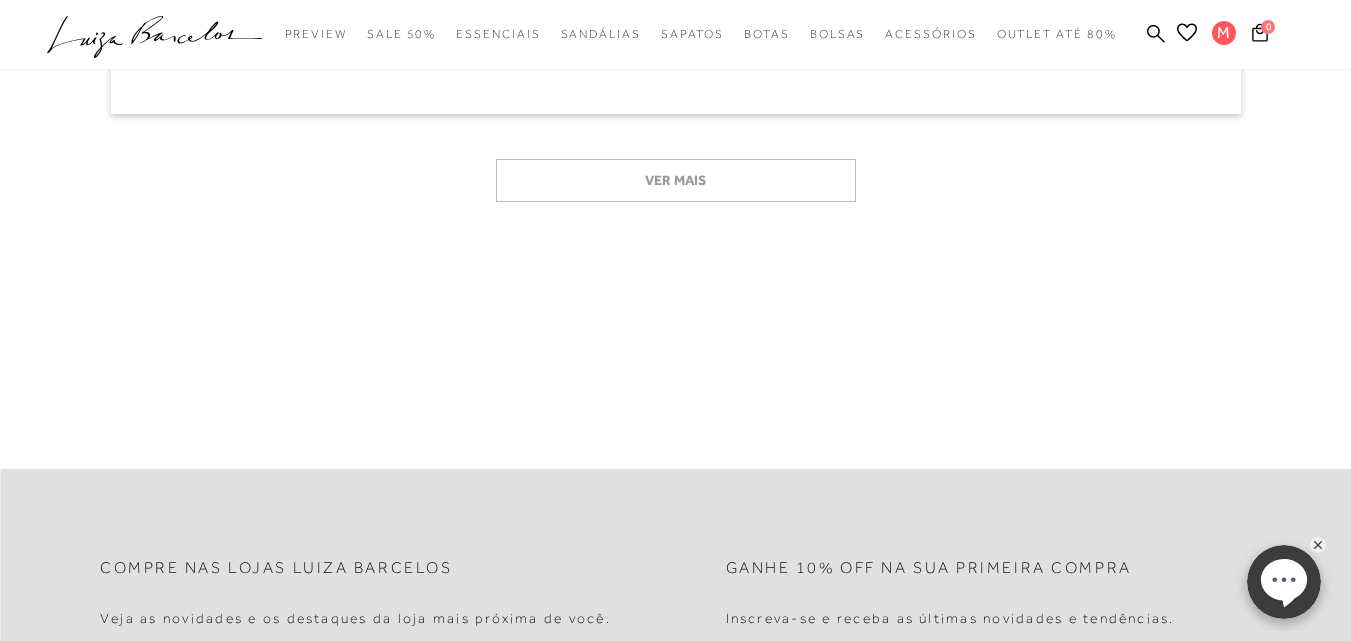 scroll, scrollTop: 0, scrollLeft: 0, axis: both 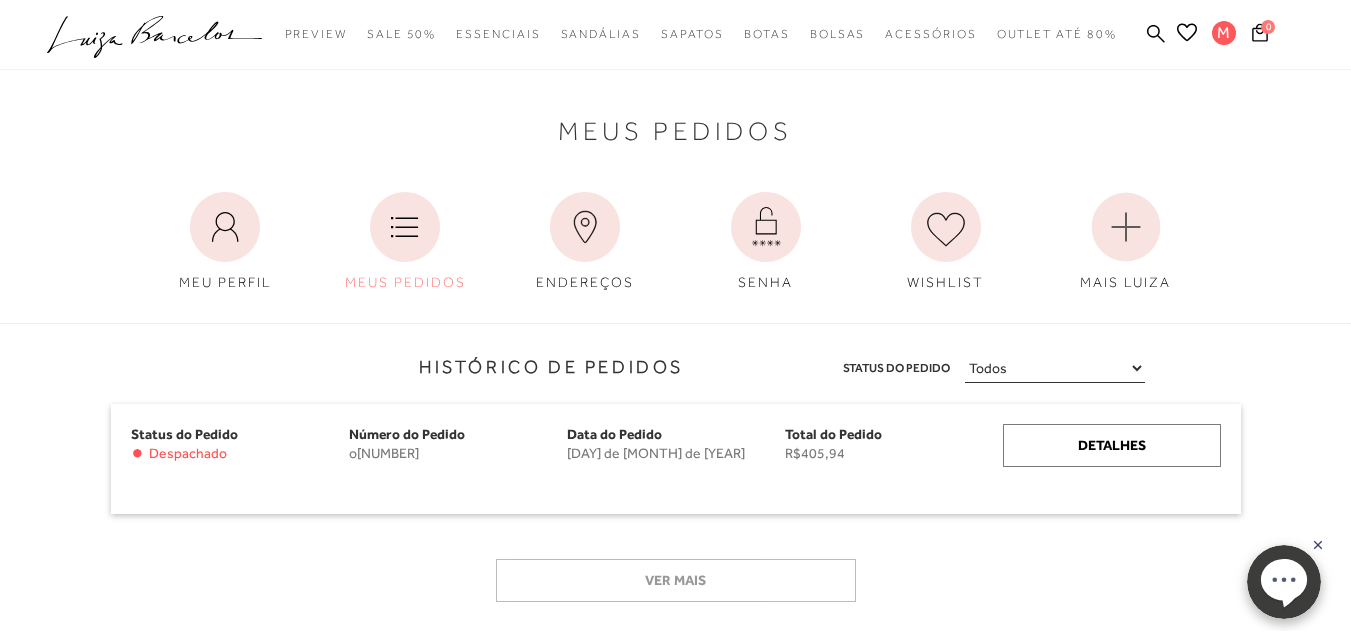 click on ".a{fill-rule:evenodd;}" 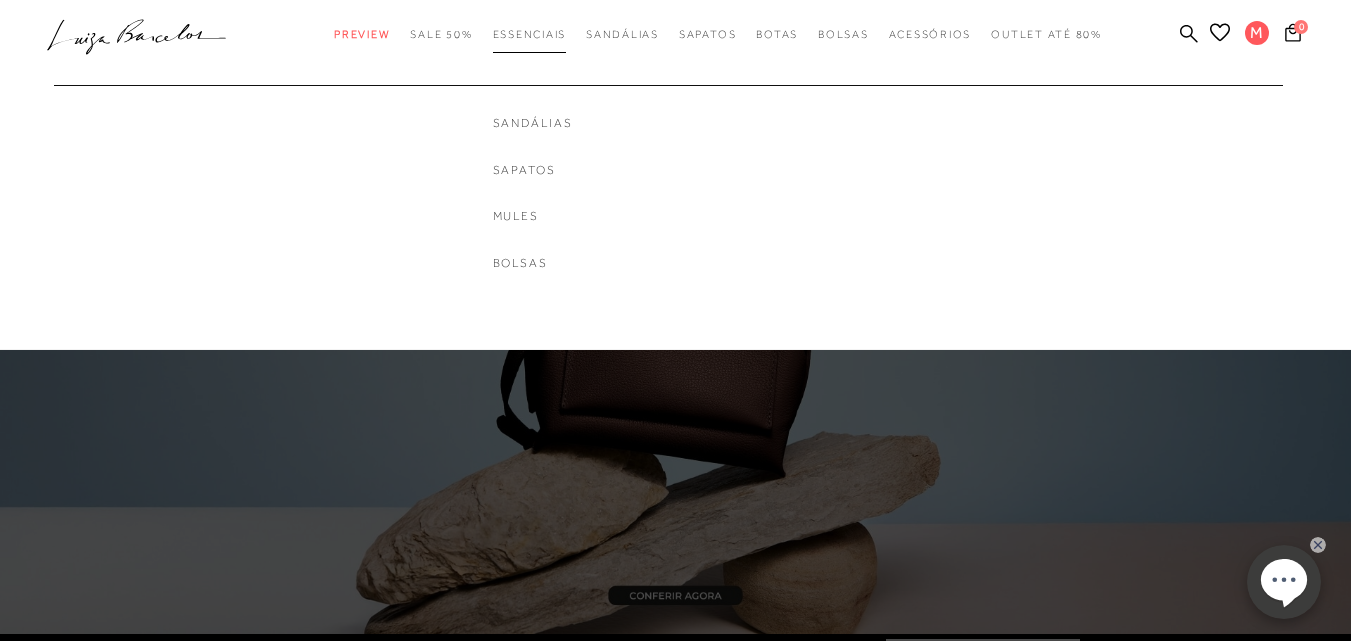 scroll, scrollTop: 0, scrollLeft: 0, axis: both 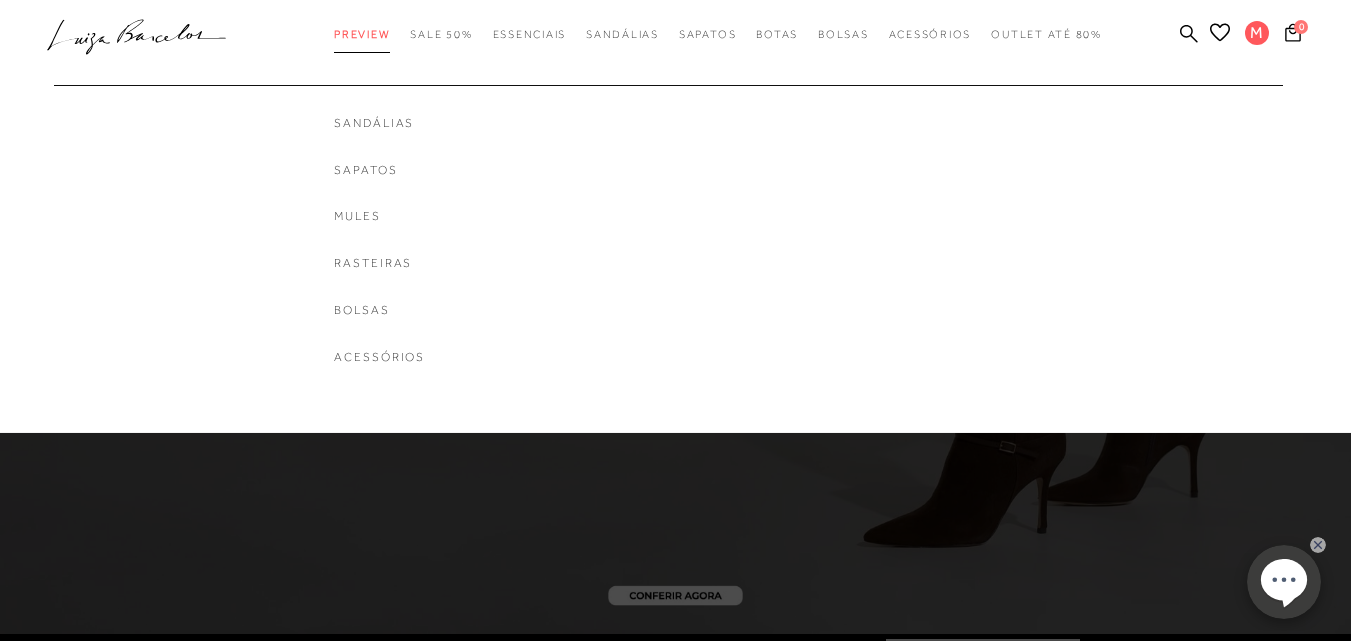 click on "Preview" at bounding box center (362, 34) 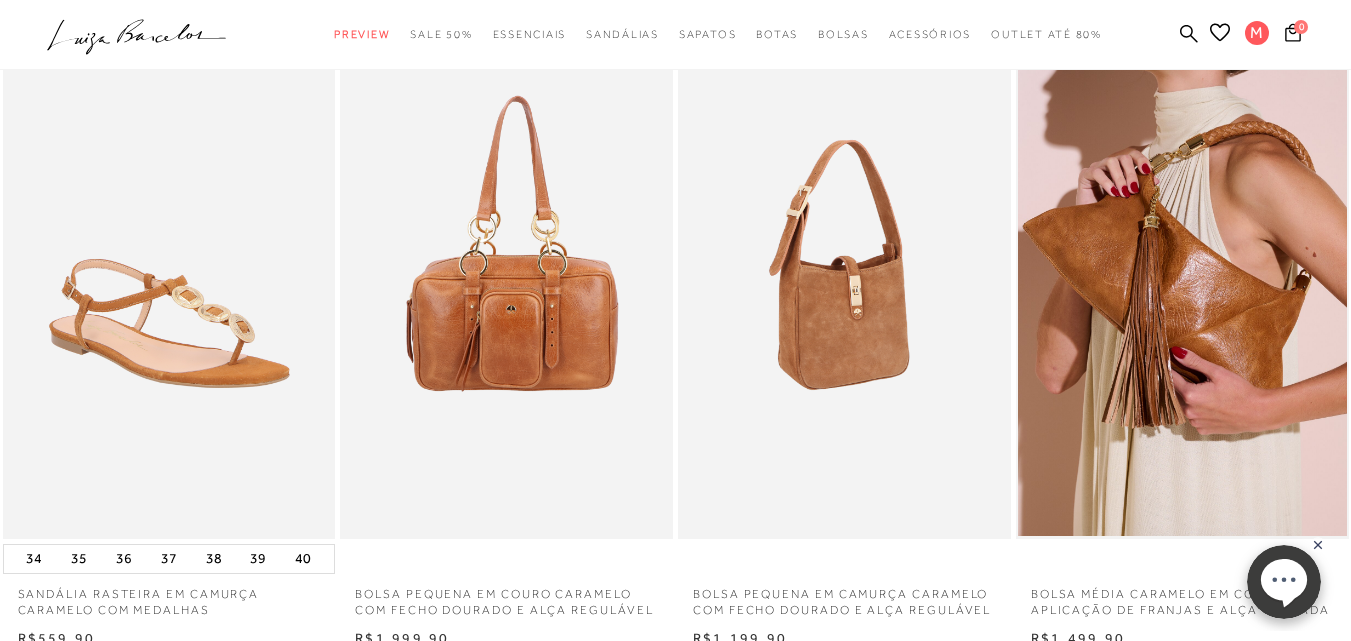 scroll, scrollTop: 0, scrollLeft: 0, axis: both 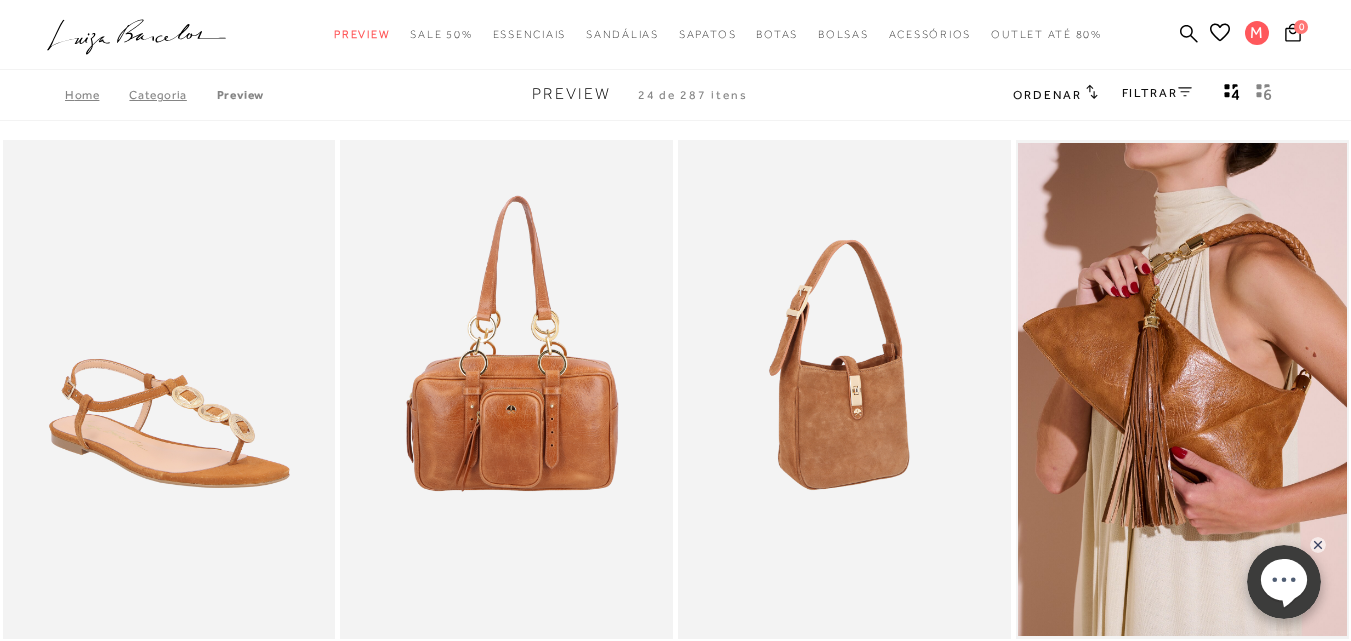 click at bounding box center (845, 389) 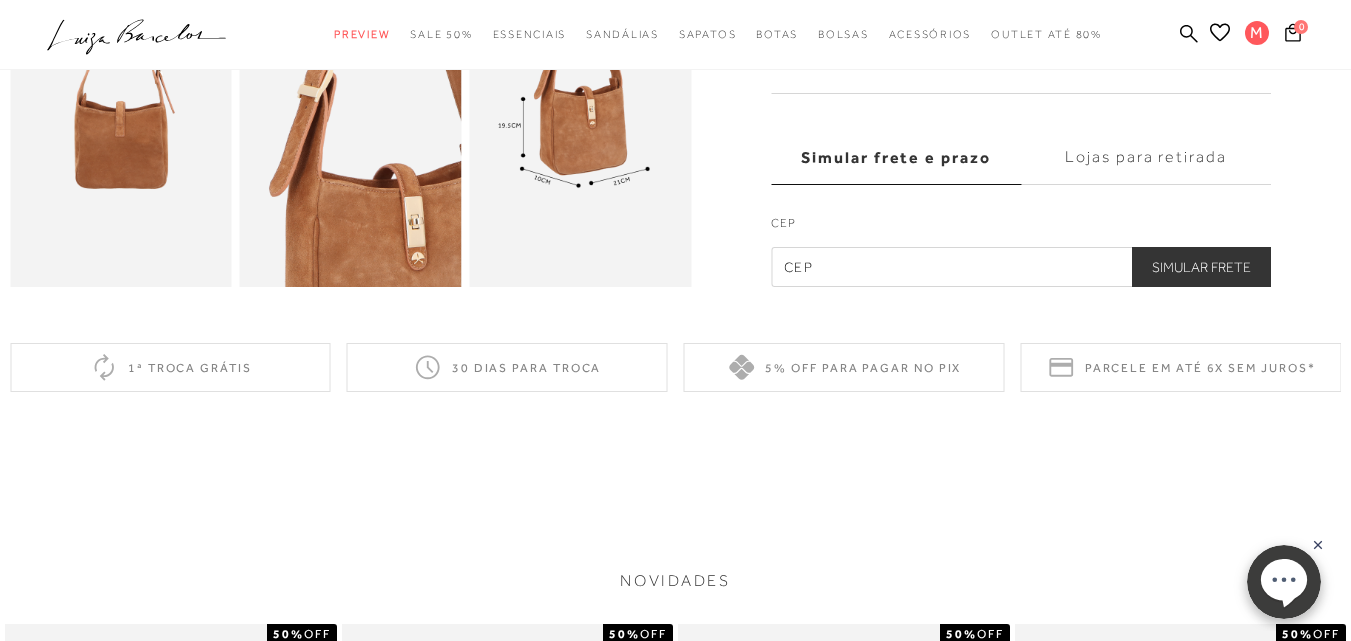 scroll, scrollTop: 300, scrollLeft: 0, axis: vertical 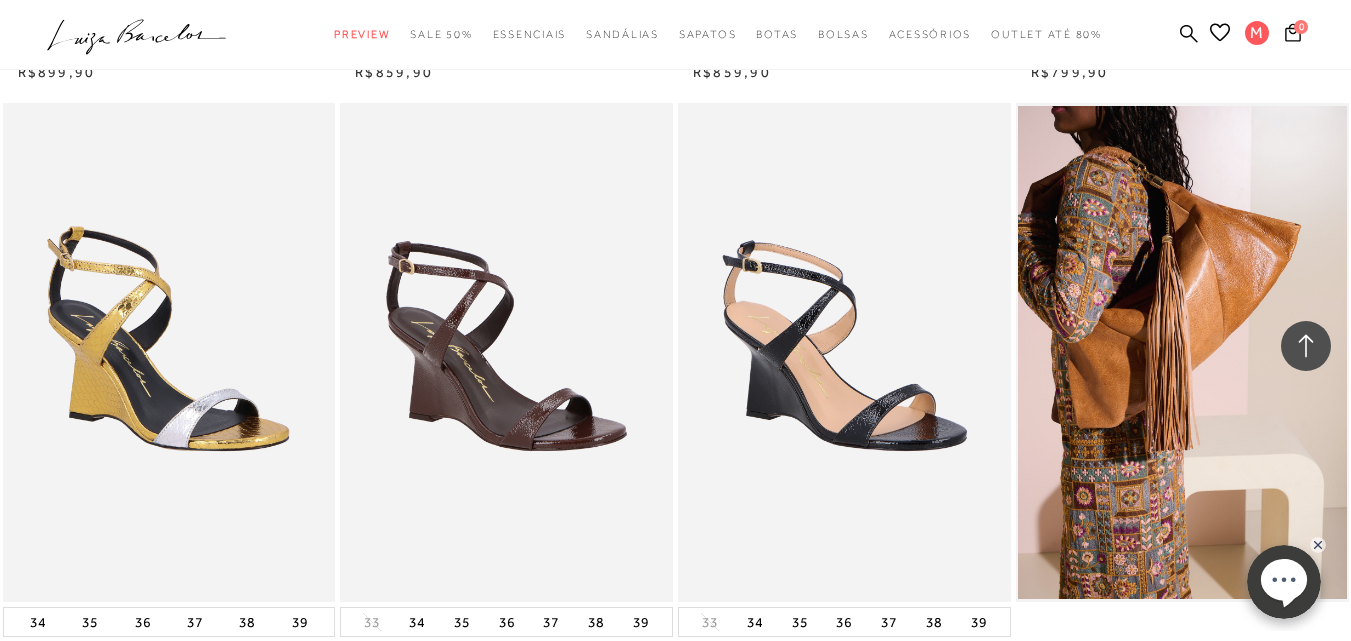 click at bounding box center [507, 352] 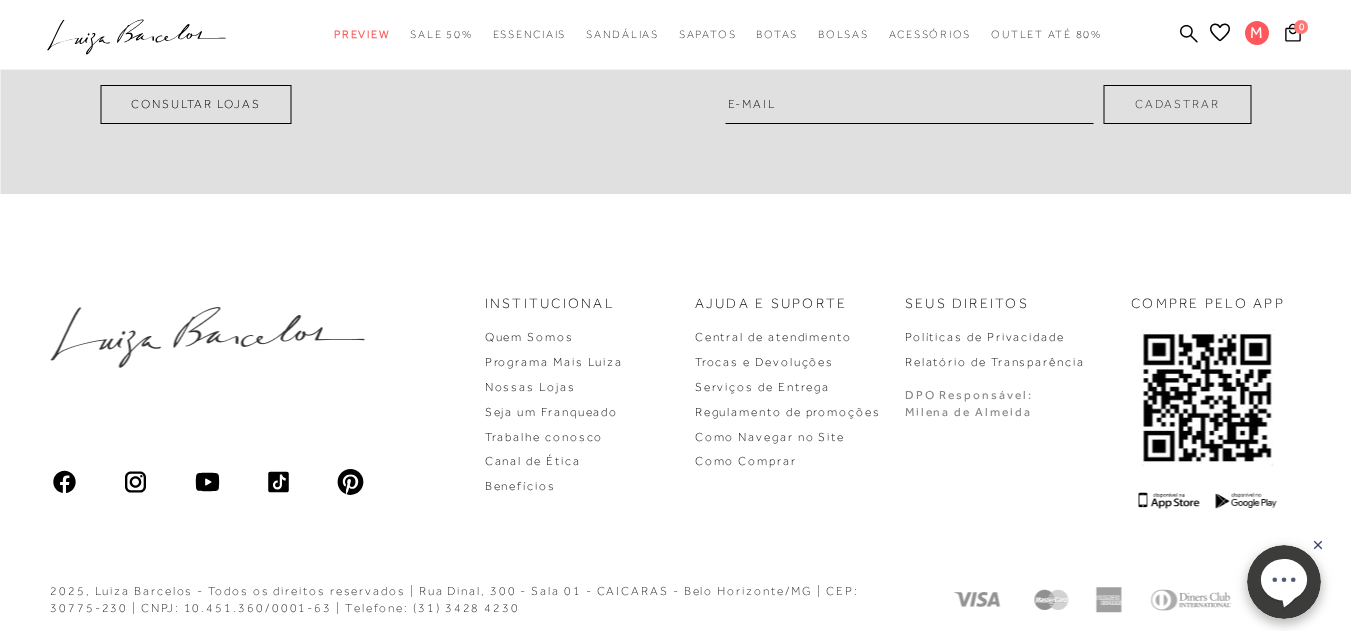 scroll, scrollTop: 0, scrollLeft: 0, axis: both 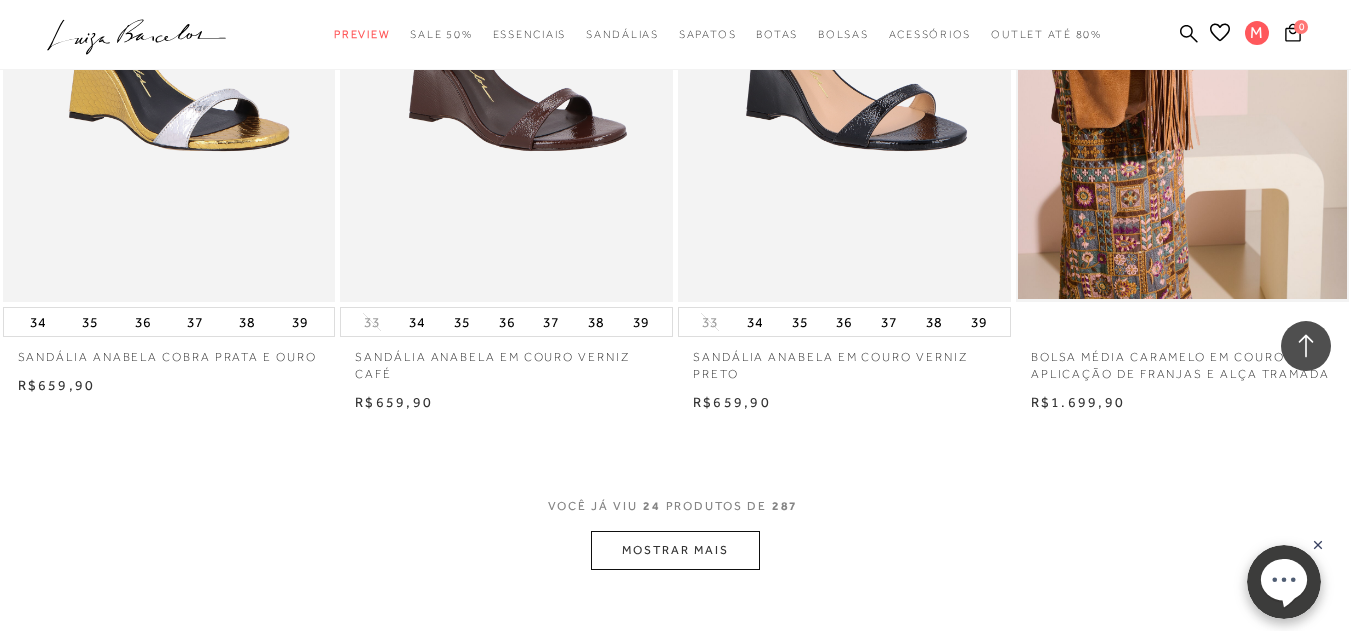 click on "MOSTRAR MAIS" at bounding box center (675, 550) 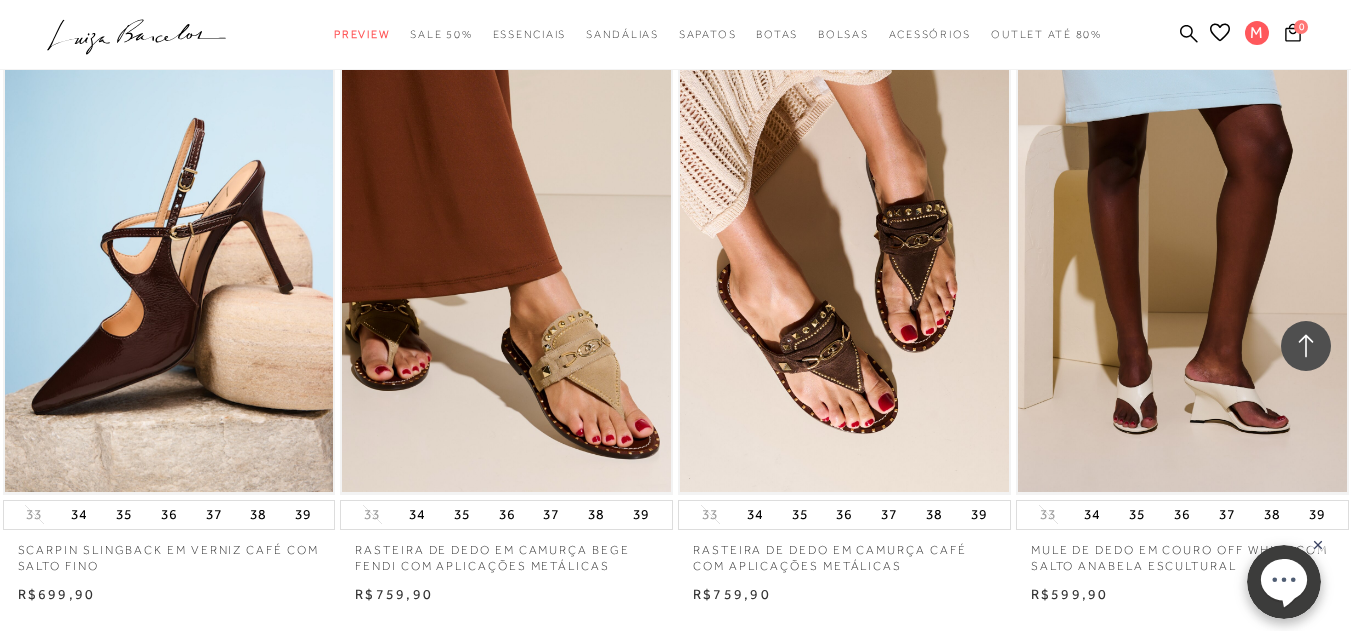 scroll, scrollTop: 7400, scrollLeft: 0, axis: vertical 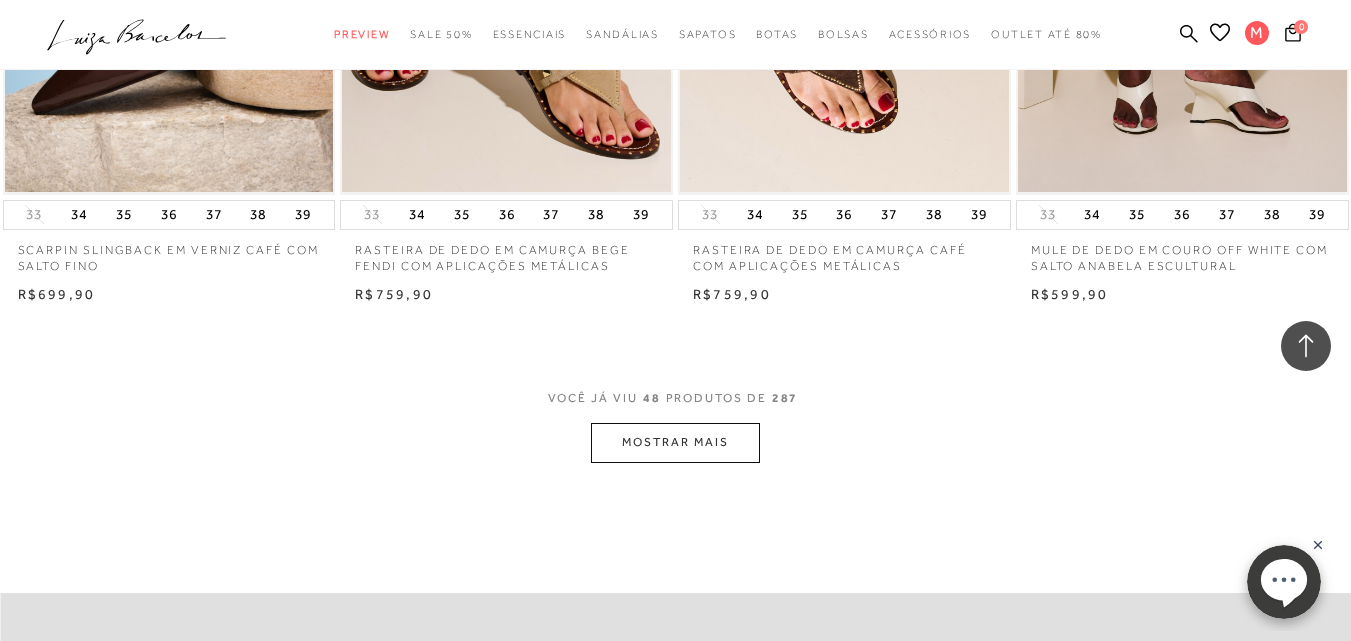 click on "MOSTRAR MAIS" at bounding box center [675, 442] 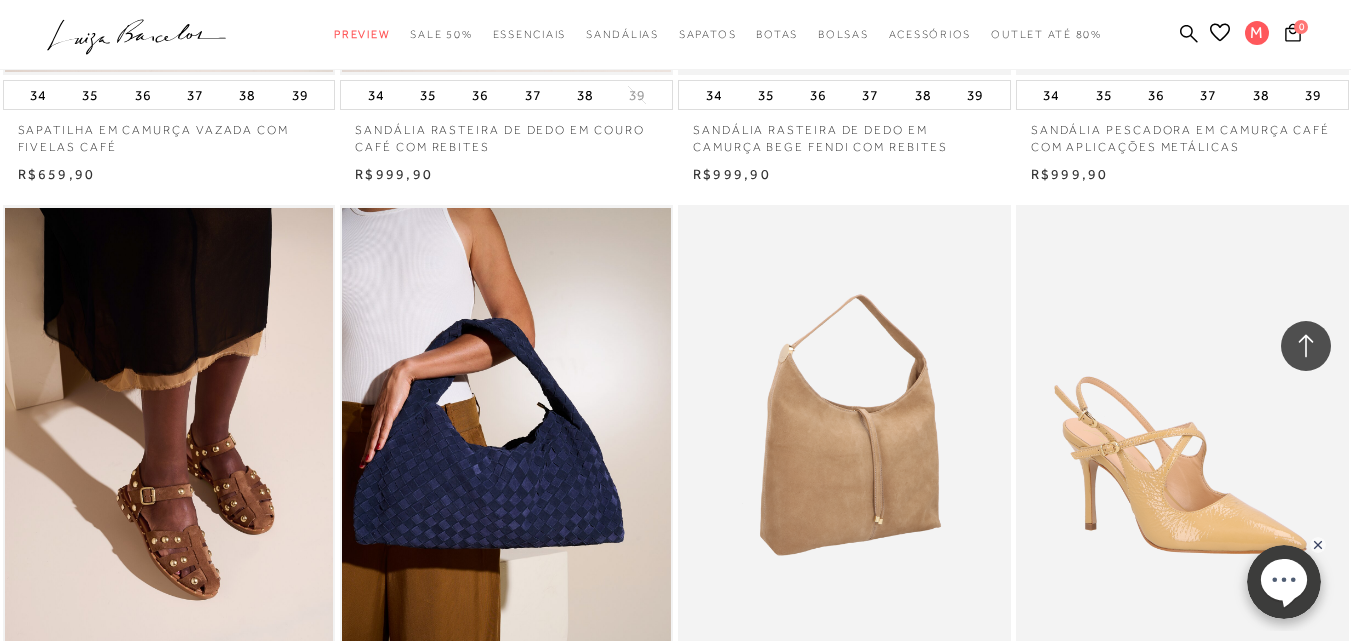 scroll, scrollTop: 11100, scrollLeft: 0, axis: vertical 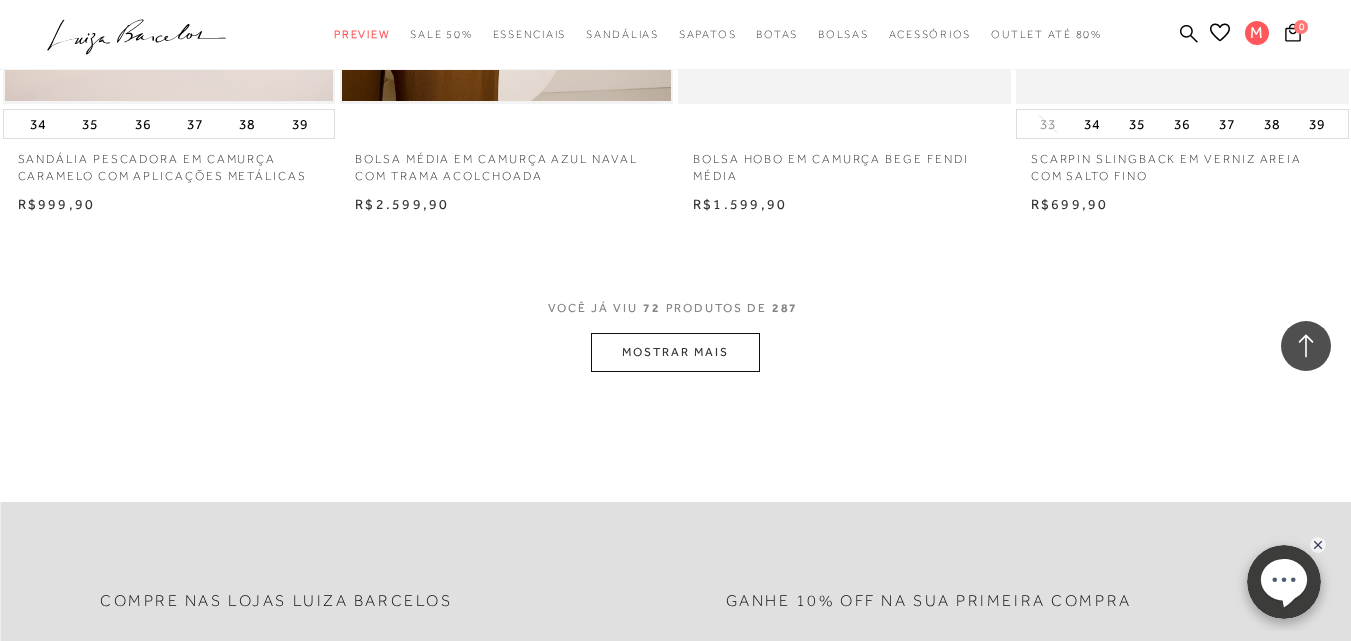 click on "MOSTRAR MAIS" at bounding box center (675, 352) 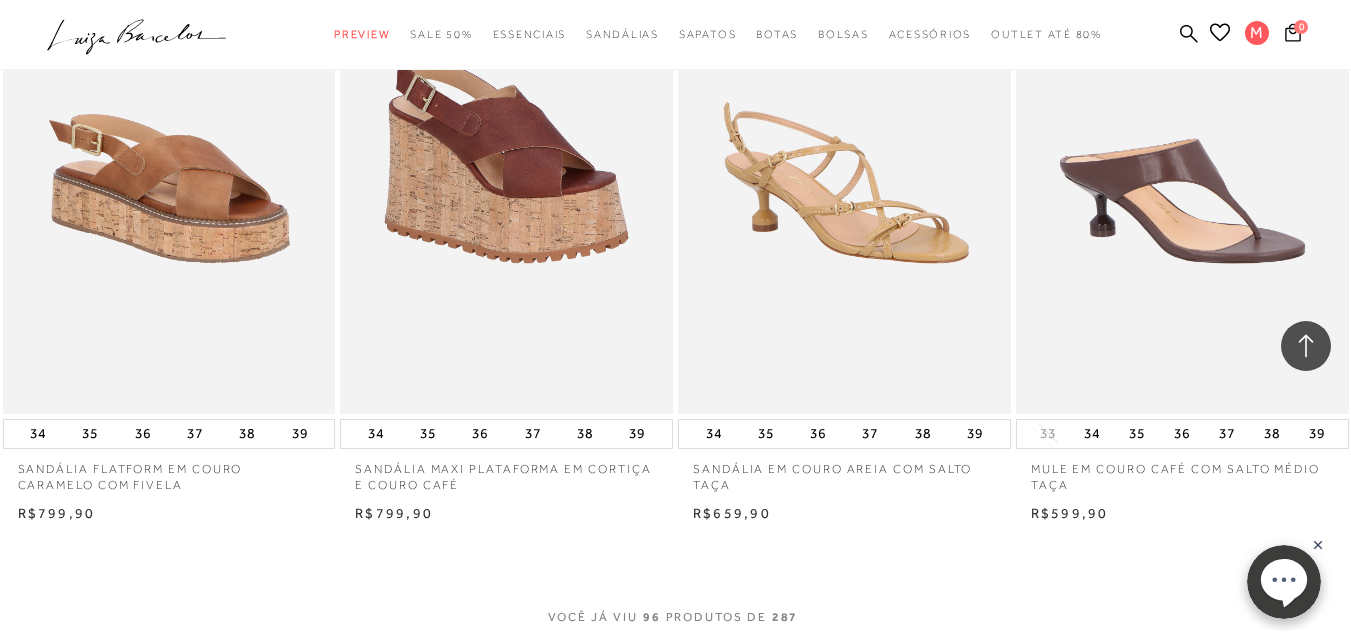 scroll, scrollTop: 15100, scrollLeft: 0, axis: vertical 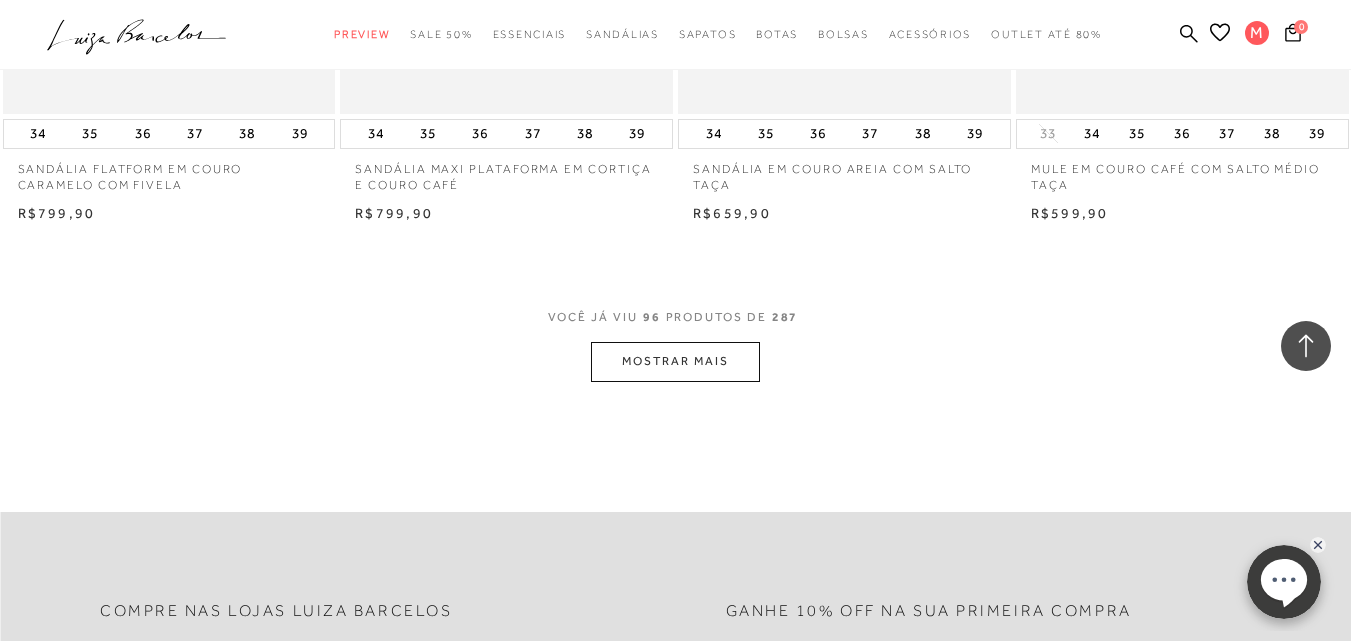 click on "MOSTRAR MAIS" at bounding box center (675, 361) 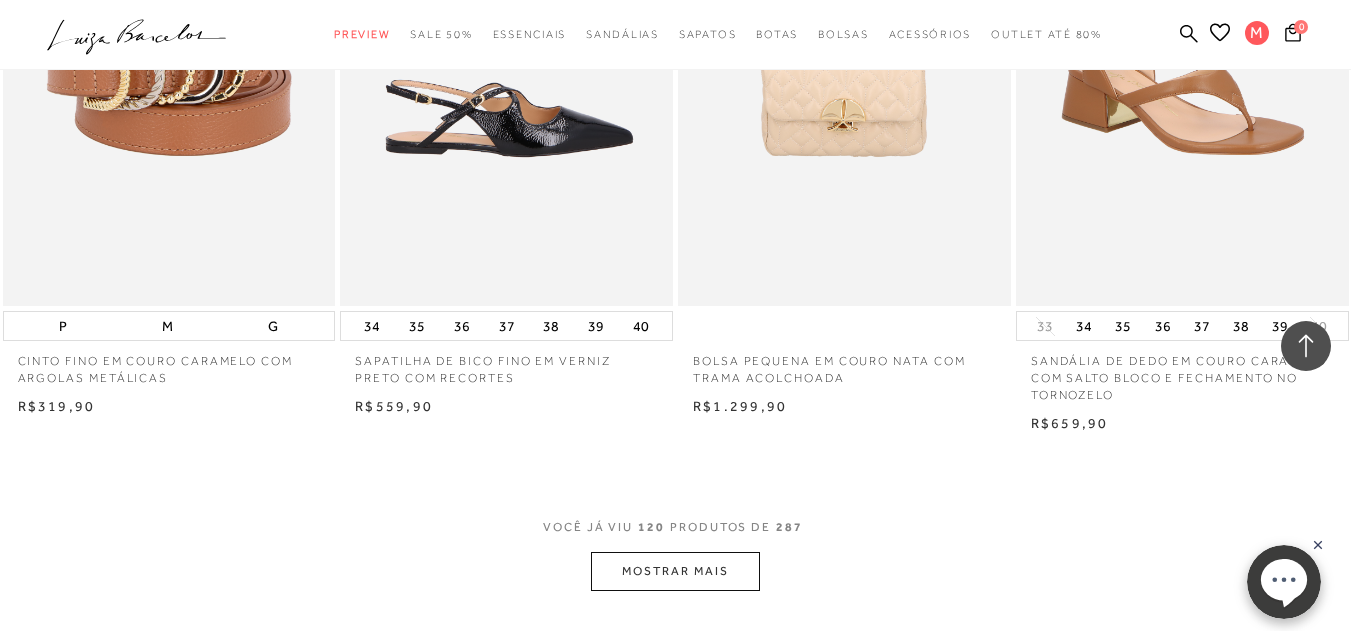 scroll, scrollTop: 18500, scrollLeft: 0, axis: vertical 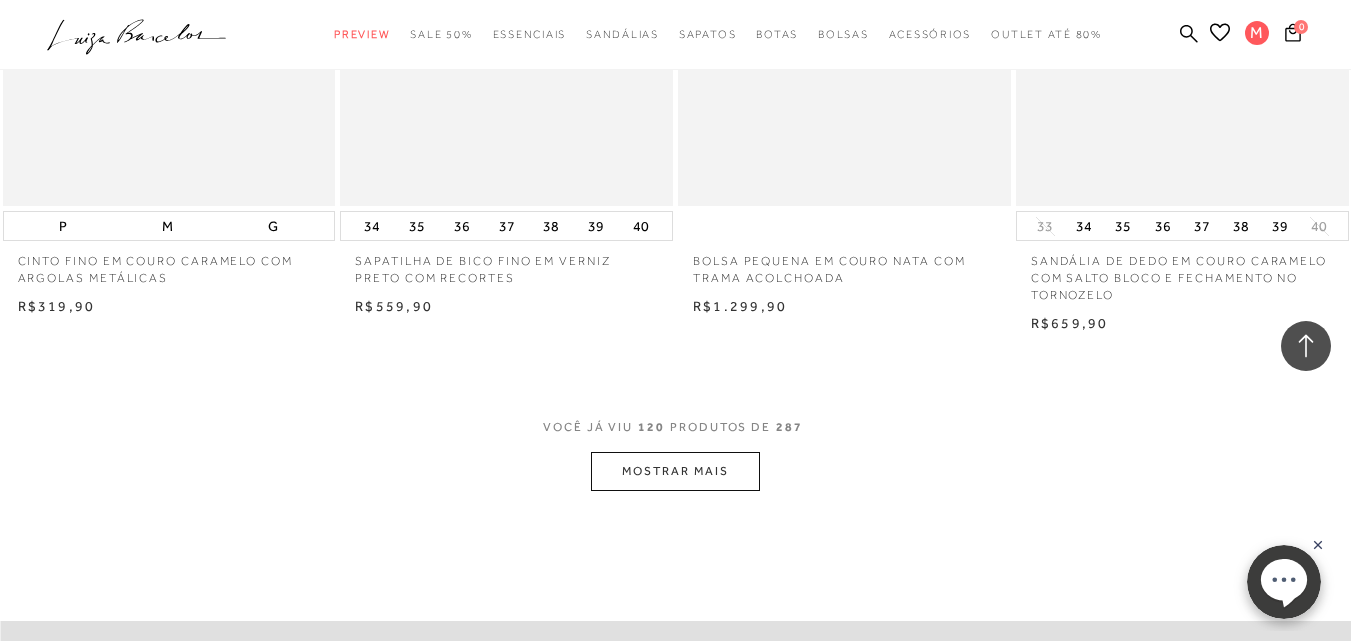 click on "MOSTRAR MAIS" at bounding box center (675, 471) 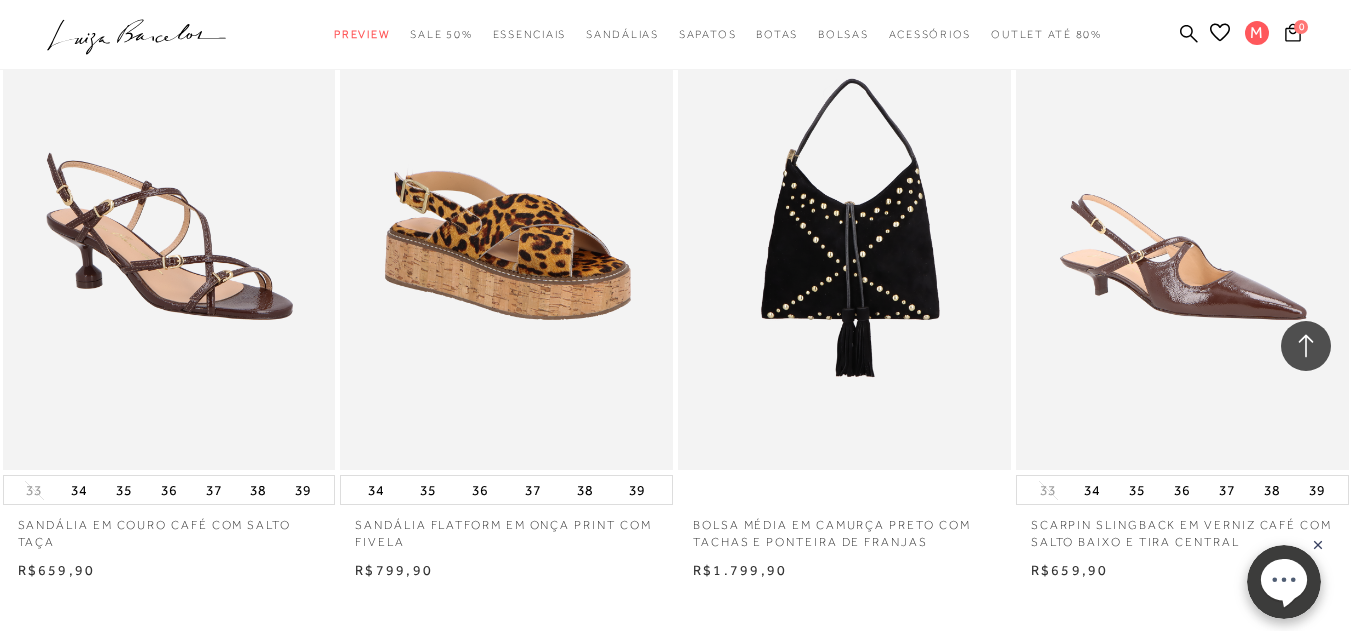 scroll, scrollTop: 22700, scrollLeft: 0, axis: vertical 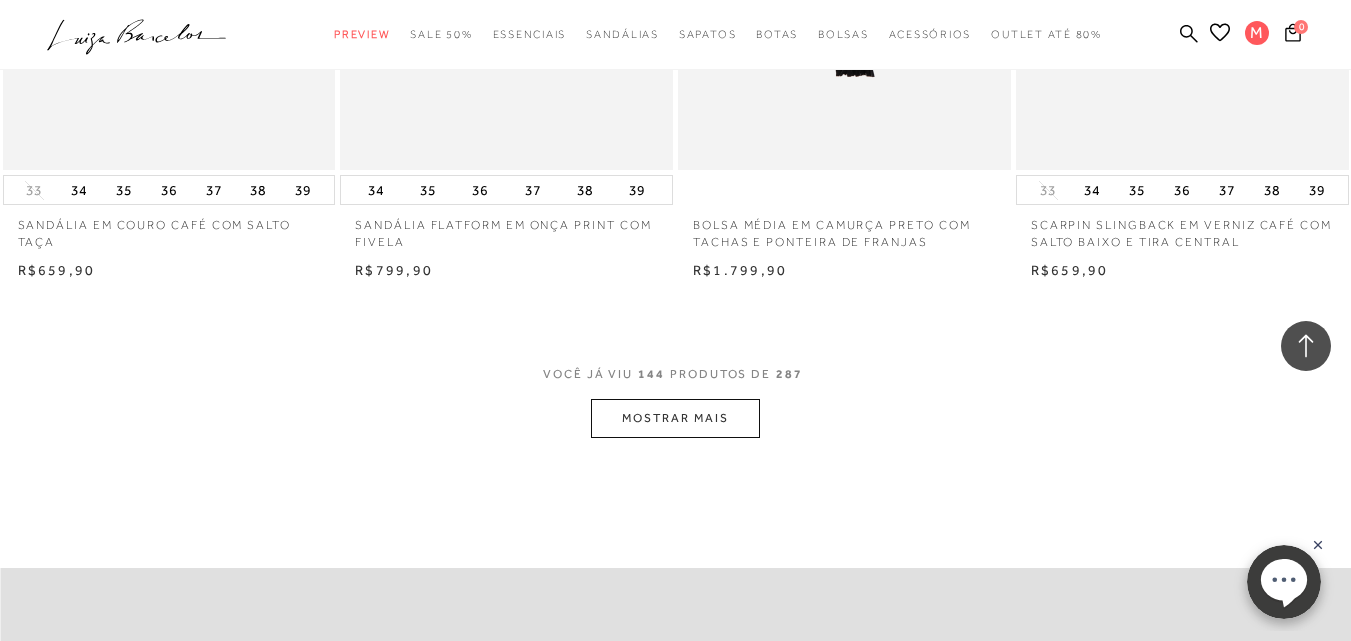 click on "MOSTRAR MAIS" at bounding box center (675, 418) 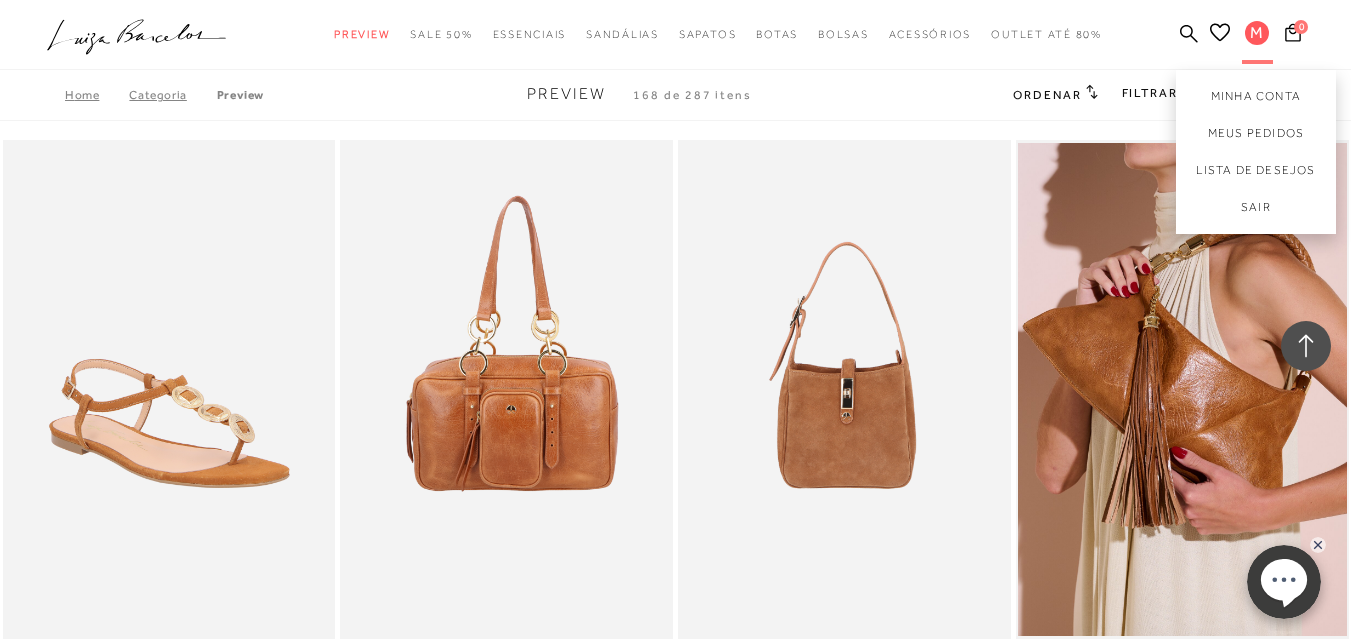 scroll, scrollTop: 22700, scrollLeft: 0, axis: vertical 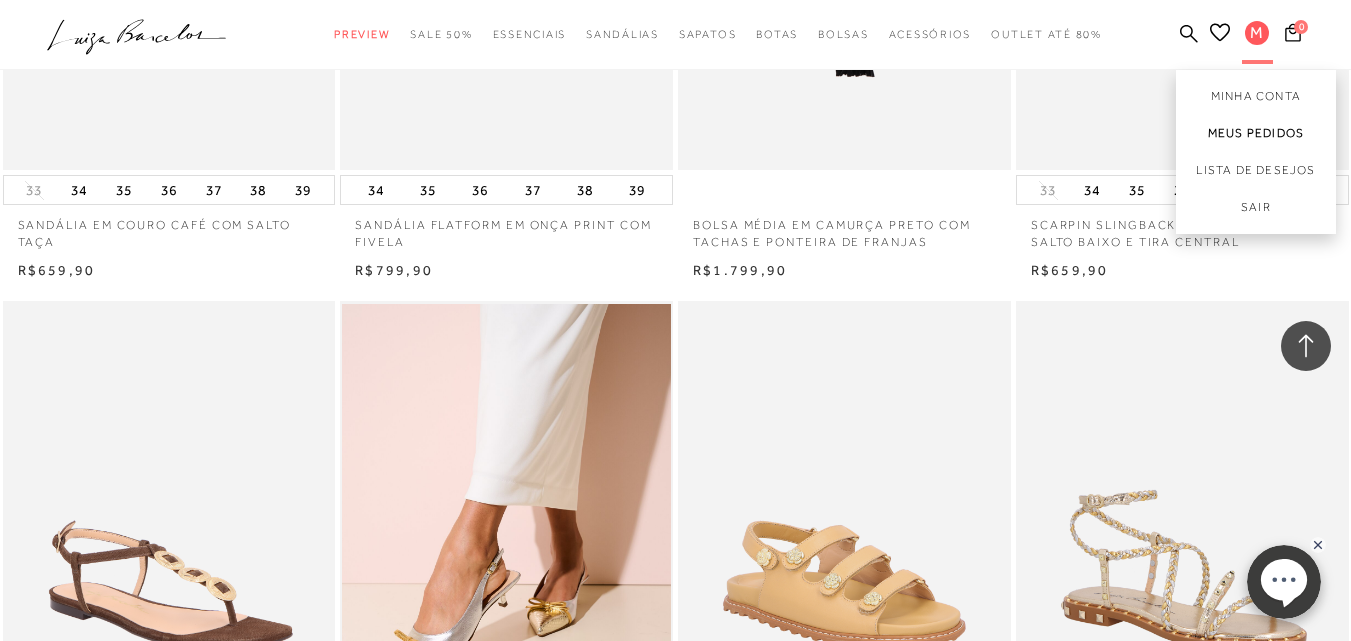 click on "Meus Pedidos" at bounding box center [1256, 133] 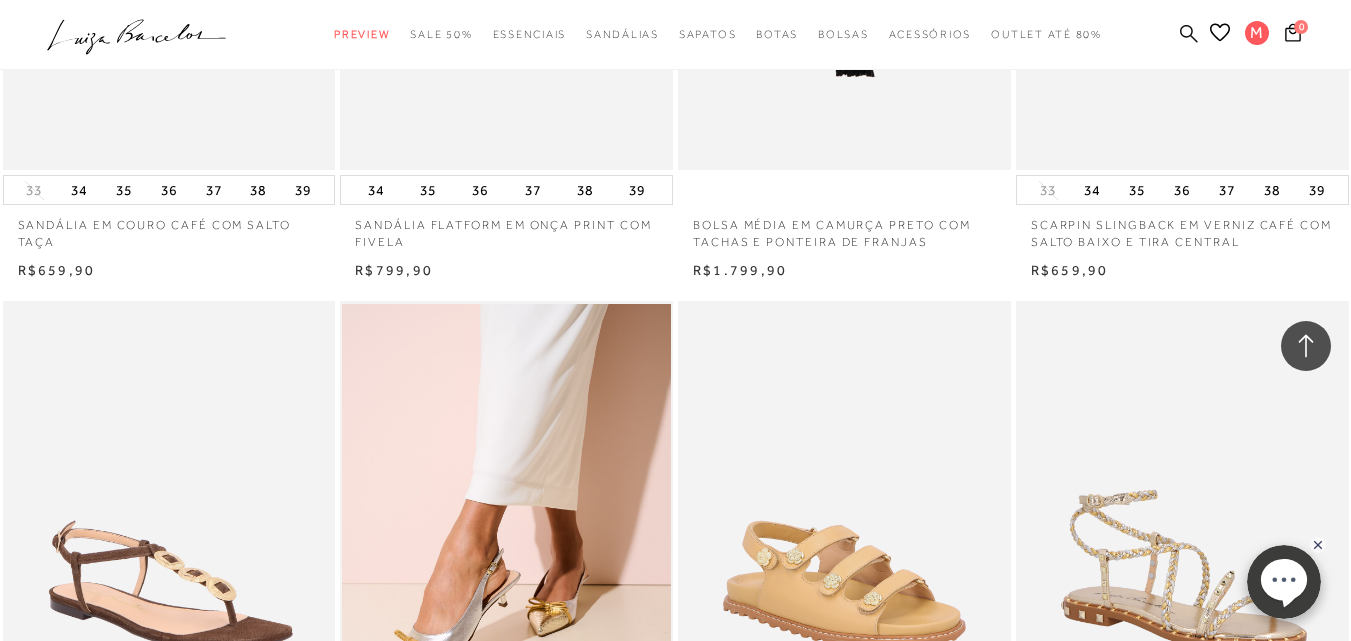 scroll, scrollTop: 0, scrollLeft: 0, axis: both 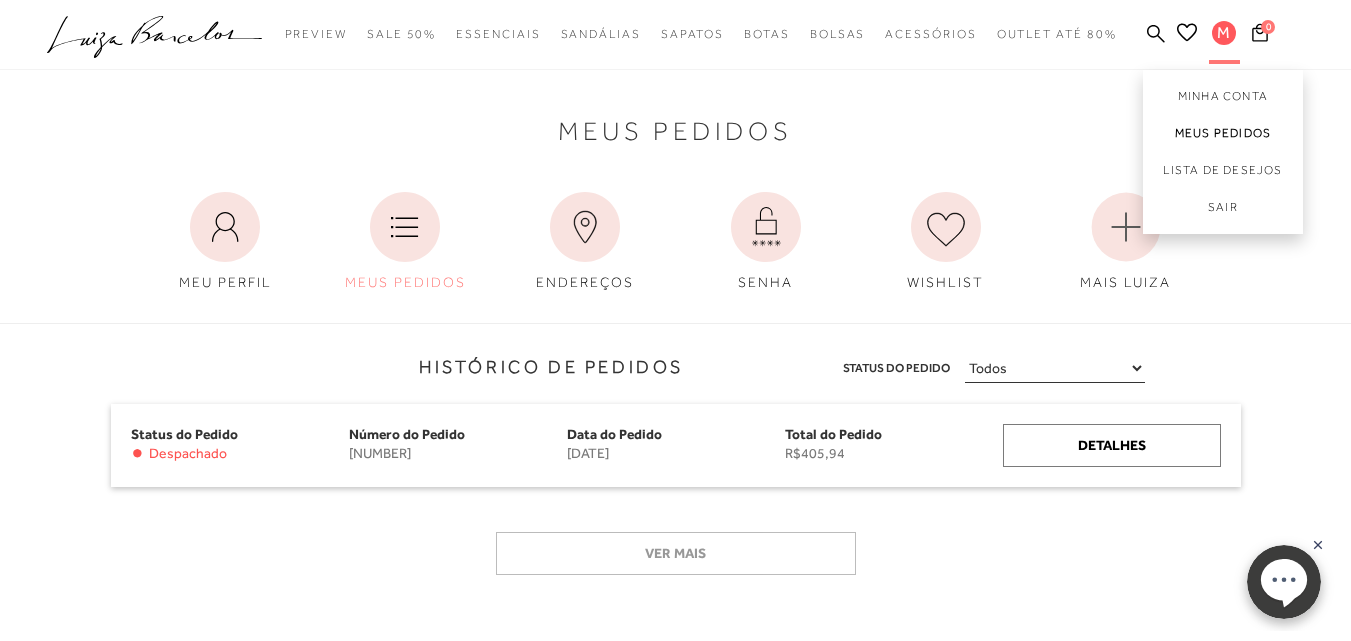 click on "Meus Pedidos" at bounding box center [1223, 133] 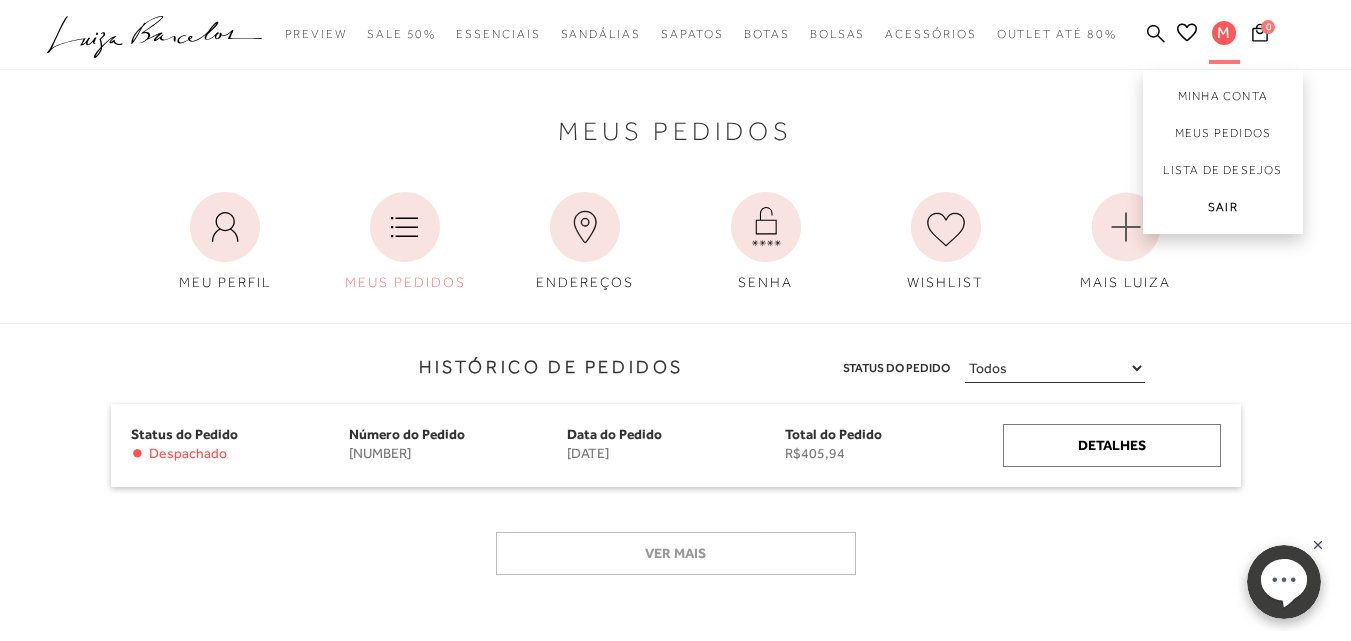 click on "Sair" at bounding box center (1223, 211) 